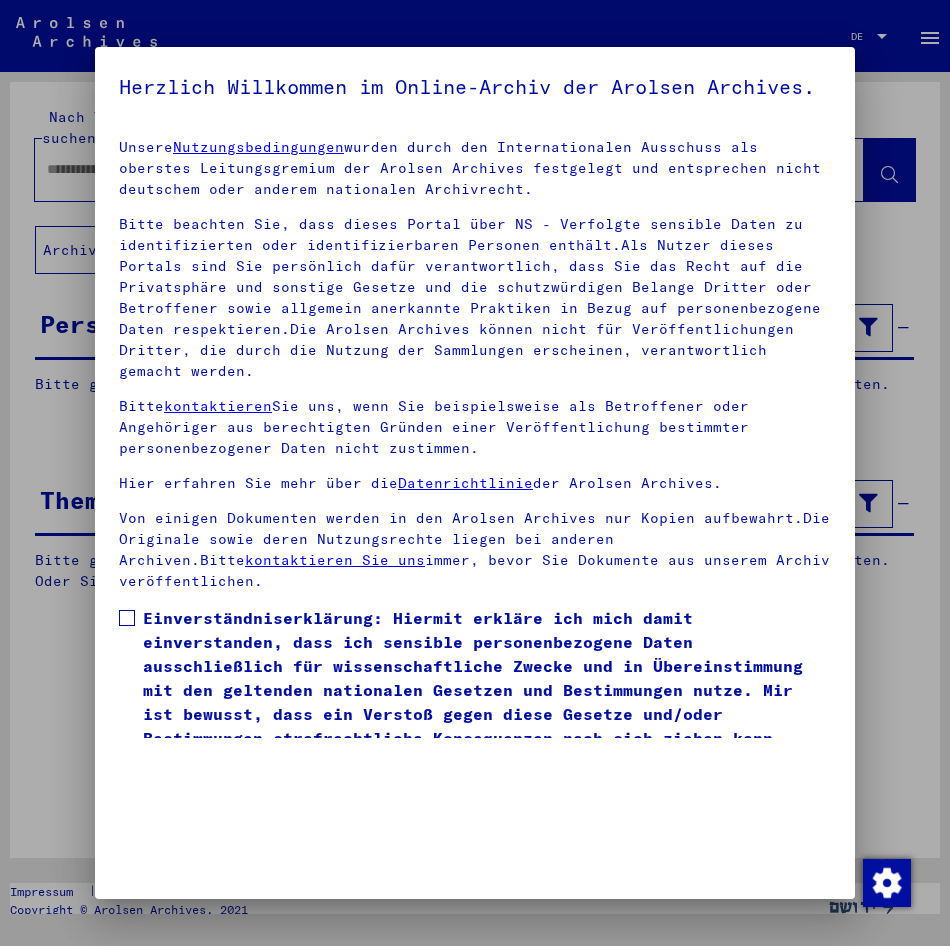scroll, scrollTop: 0, scrollLeft: 0, axis: both 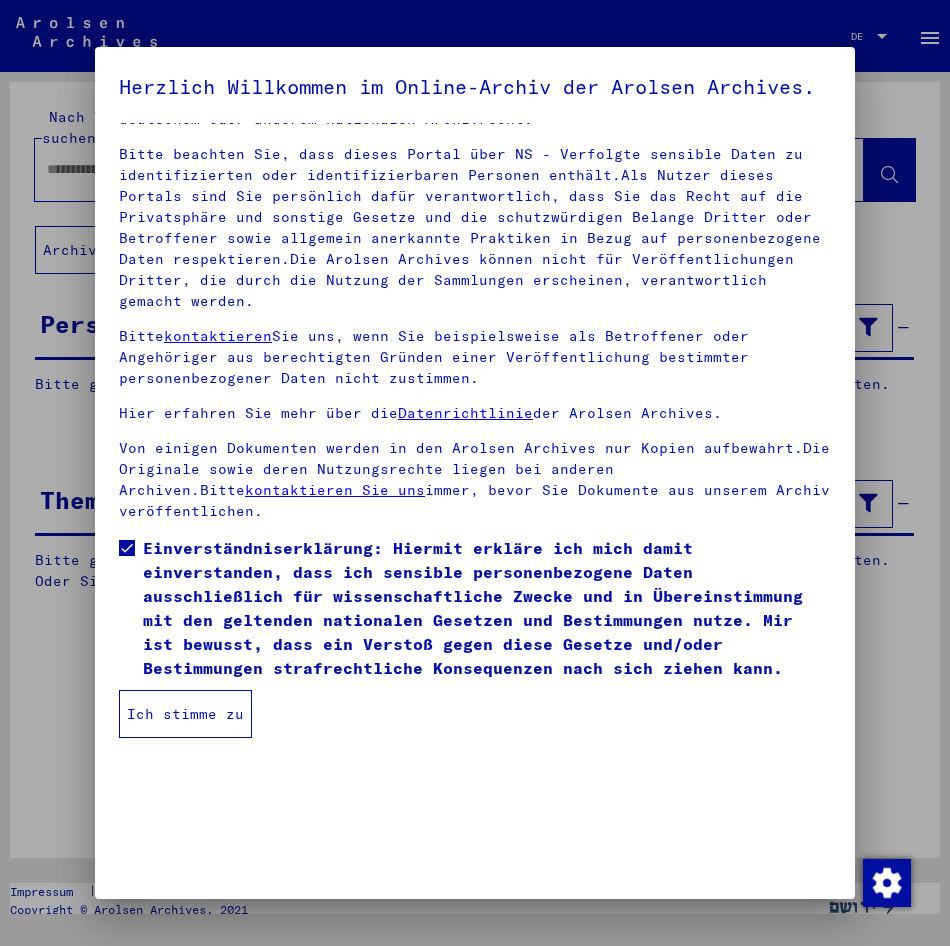 click on "Ich stimme zu" at bounding box center (185, 714) 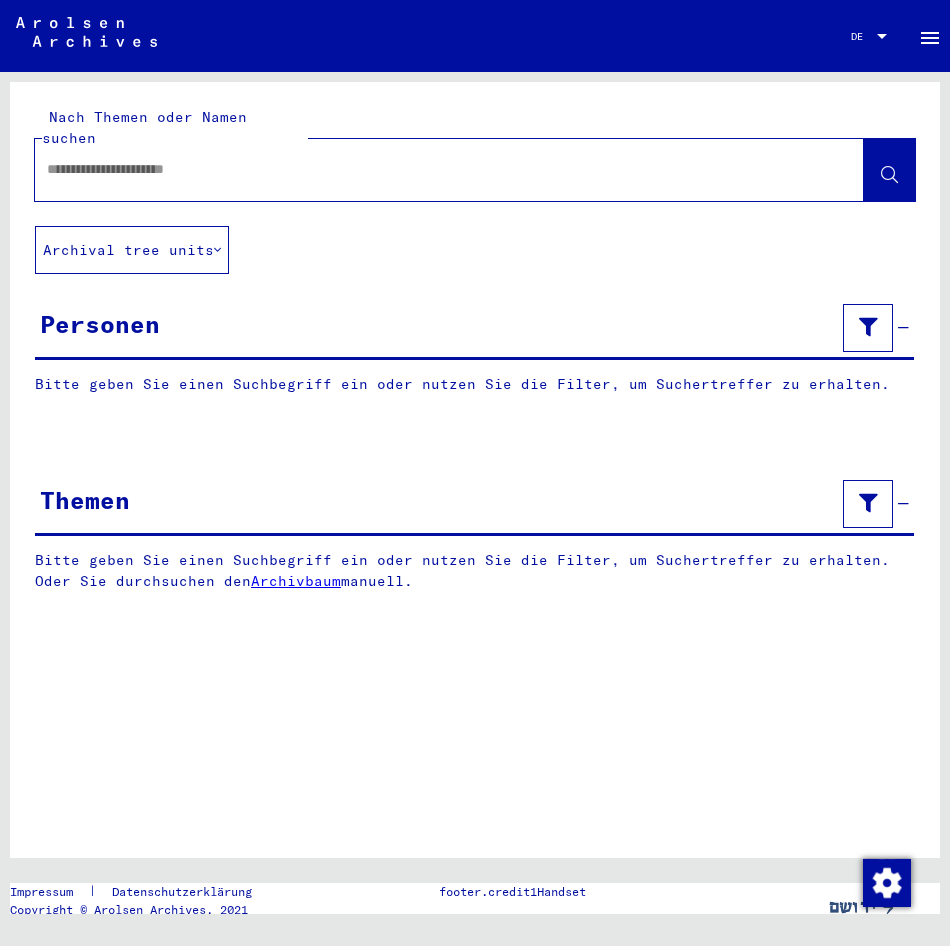 click at bounding box center [431, 169] 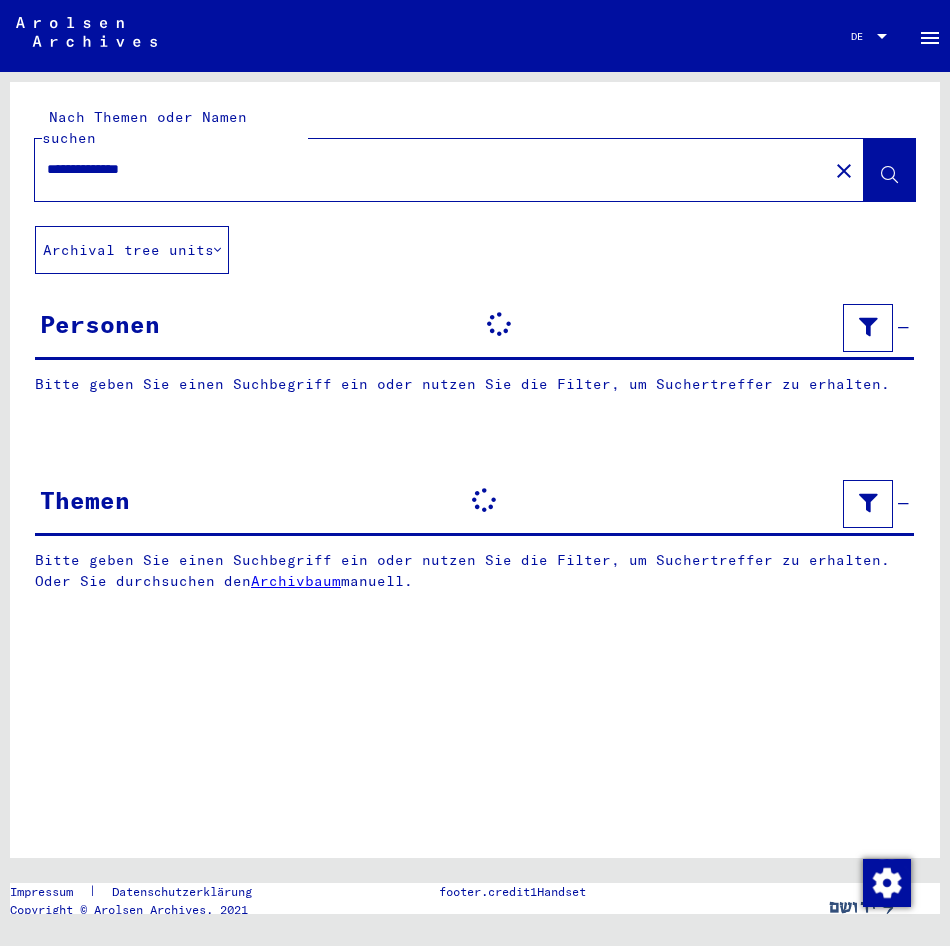 click on "**********" at bounding box center (431, 169) 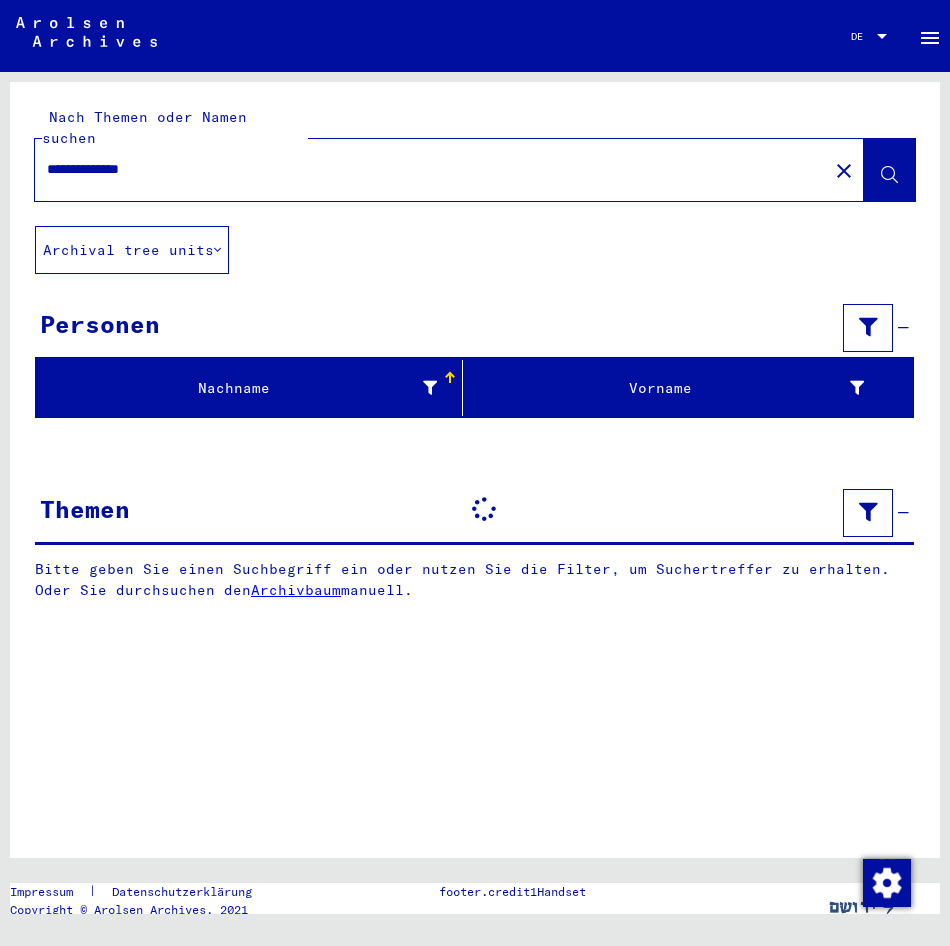 click on "**********" at bounding box center (431, 169) 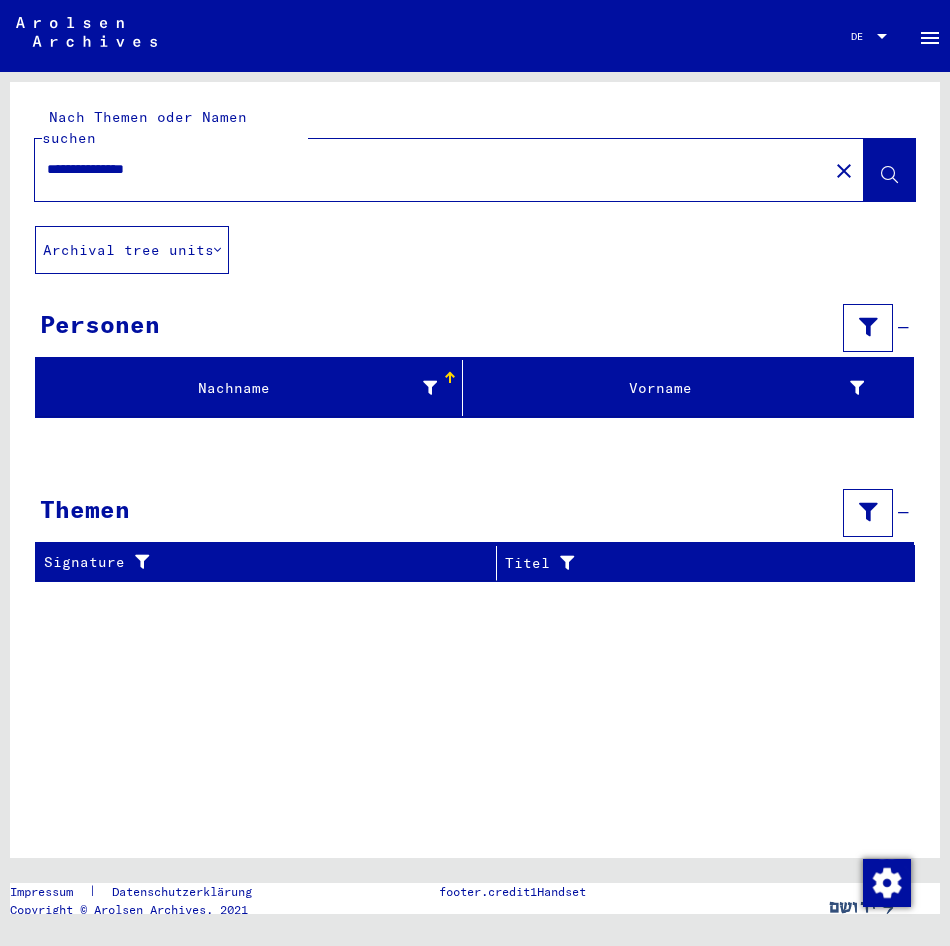 type on "**********" 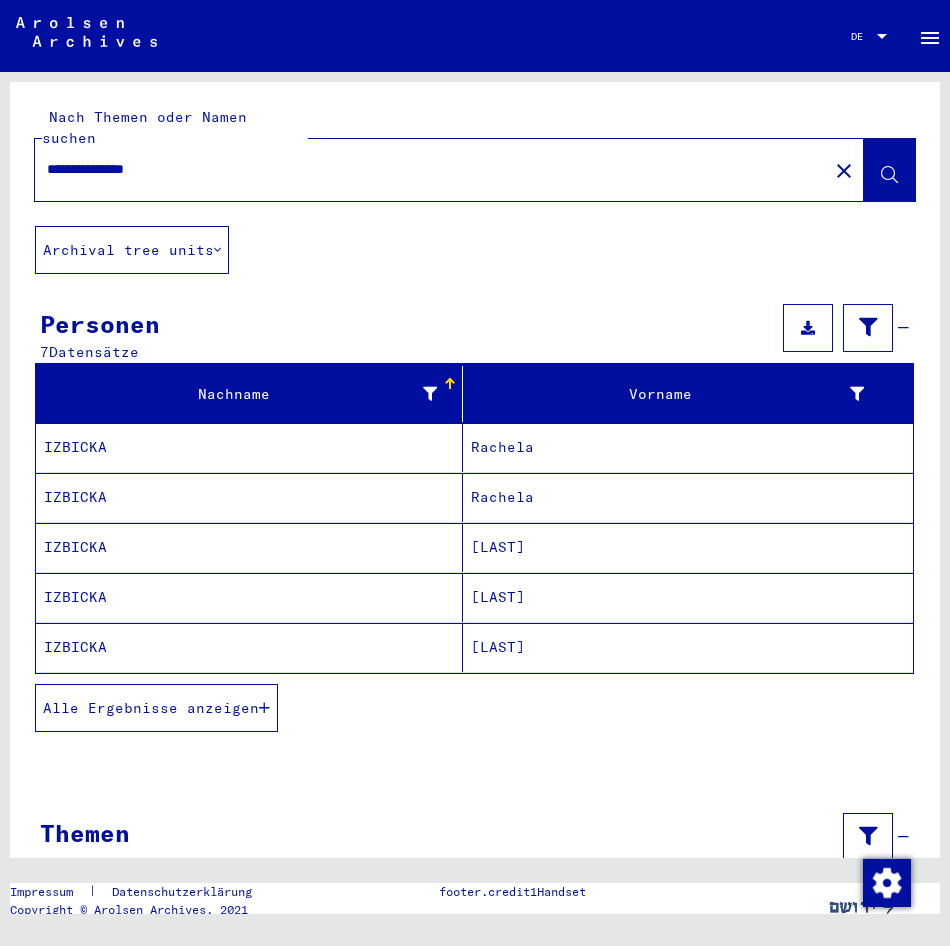 click on "IZBICKA" at bounding box center [249, 547] 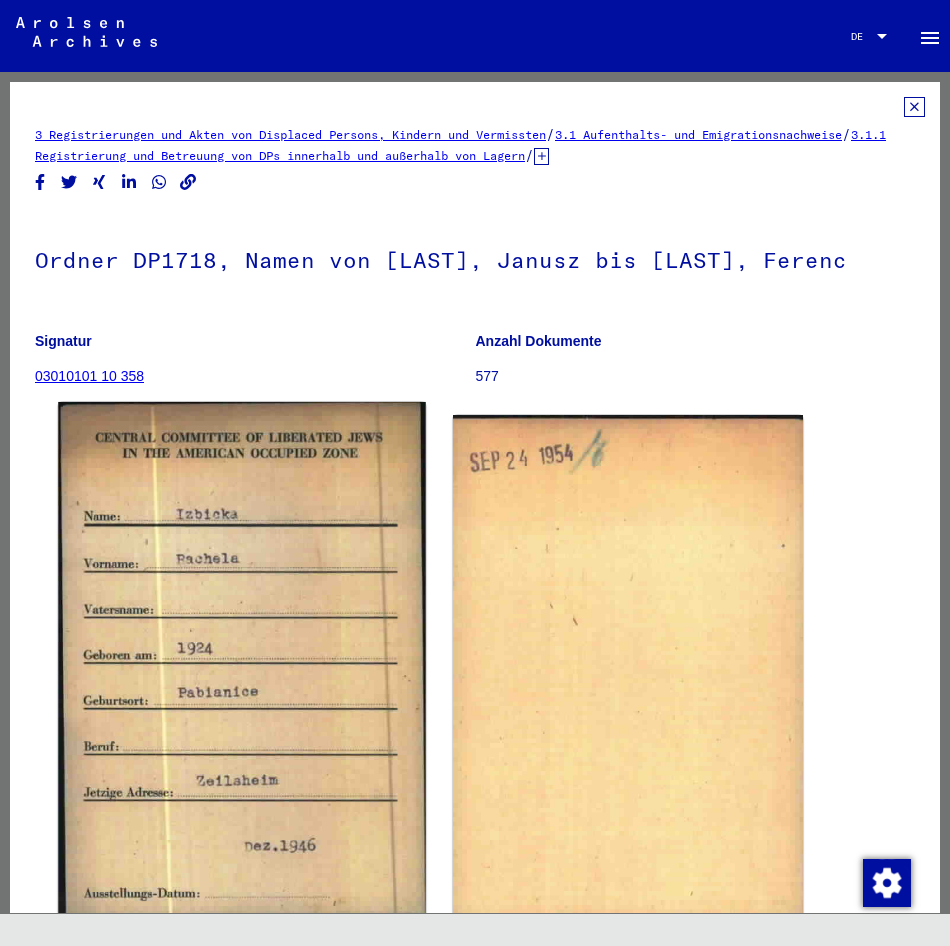 scroll, scrollTop: 0, scrollLeft: 0, axis: both 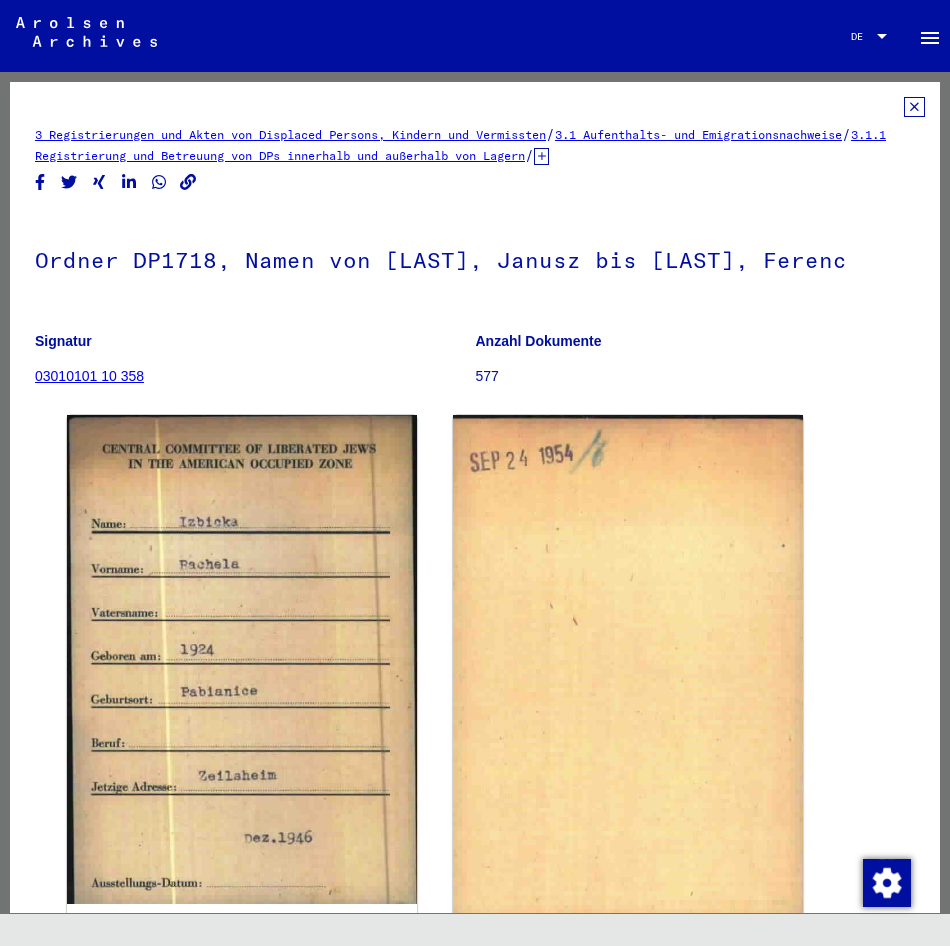 click 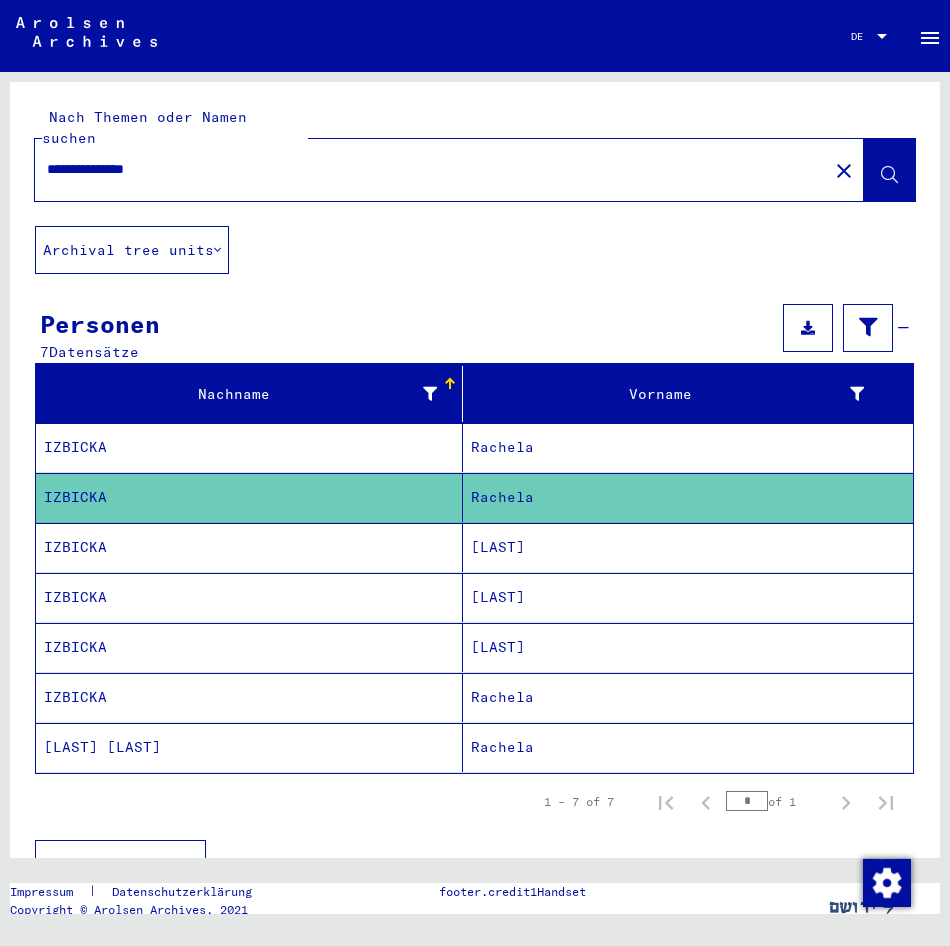 click on "IZBICKA" at bounding box center [249, 597] 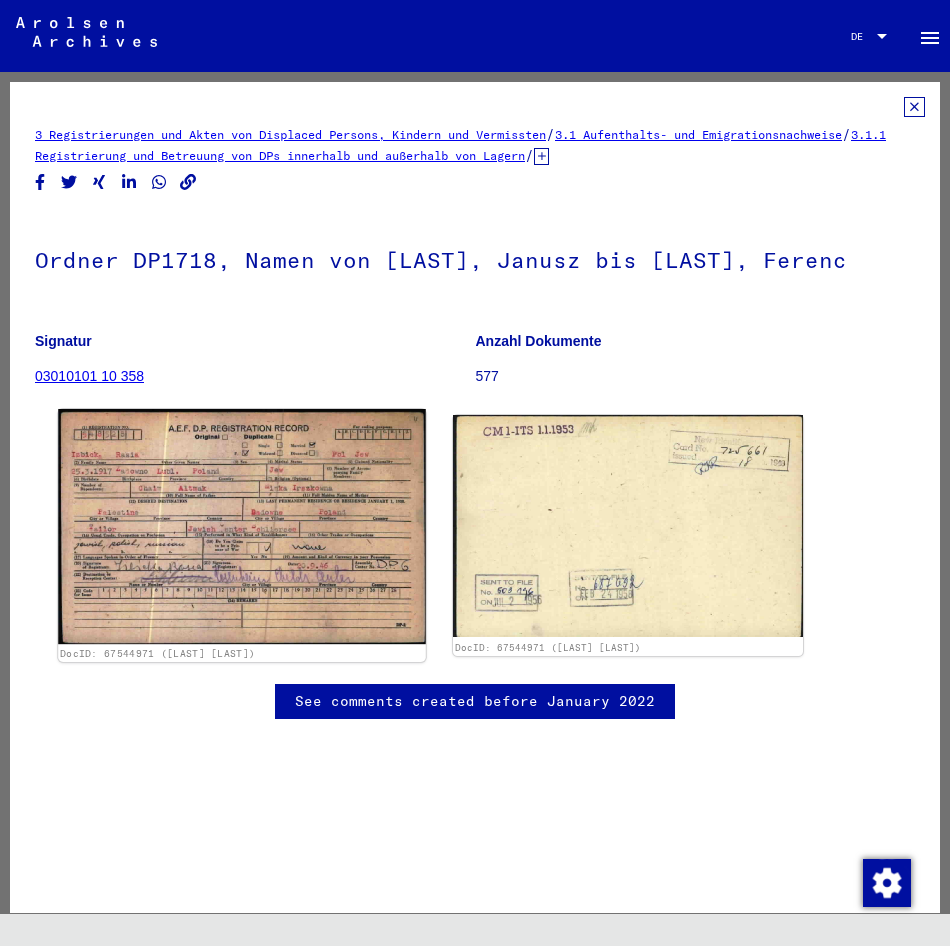 scroll, scrollTop: 0, scrollLeft: 0, axis: both 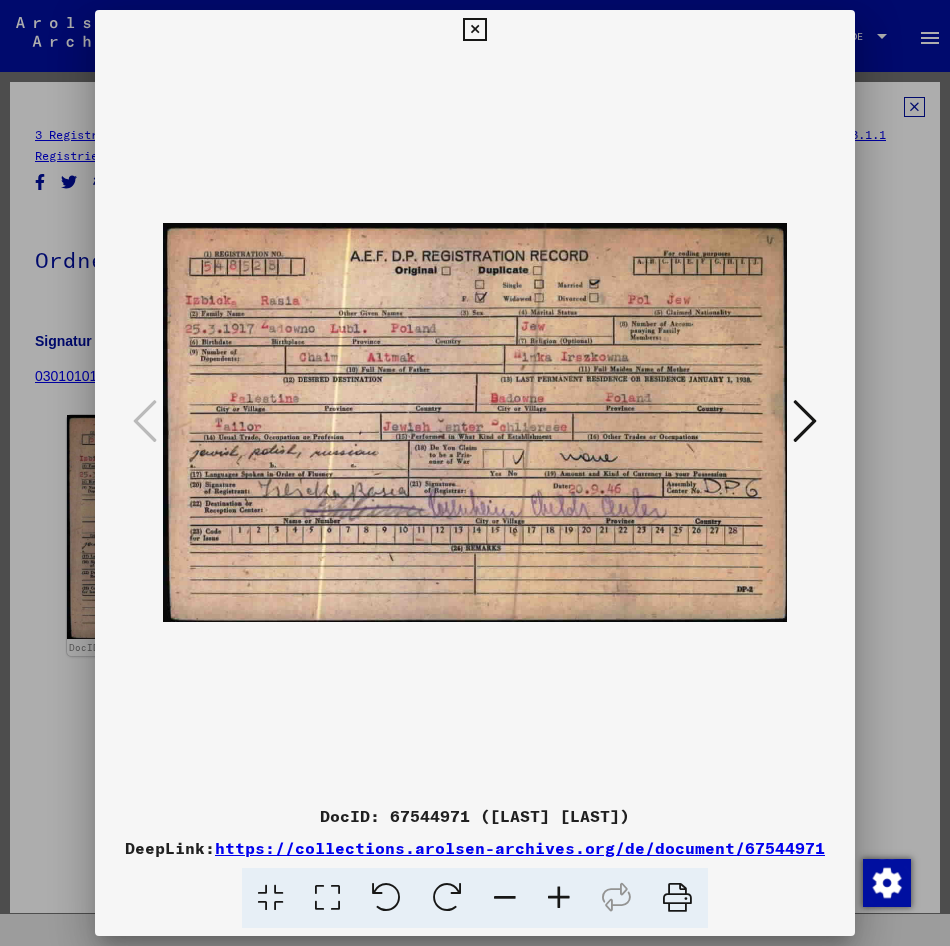 click at bounding box center (475, 423) 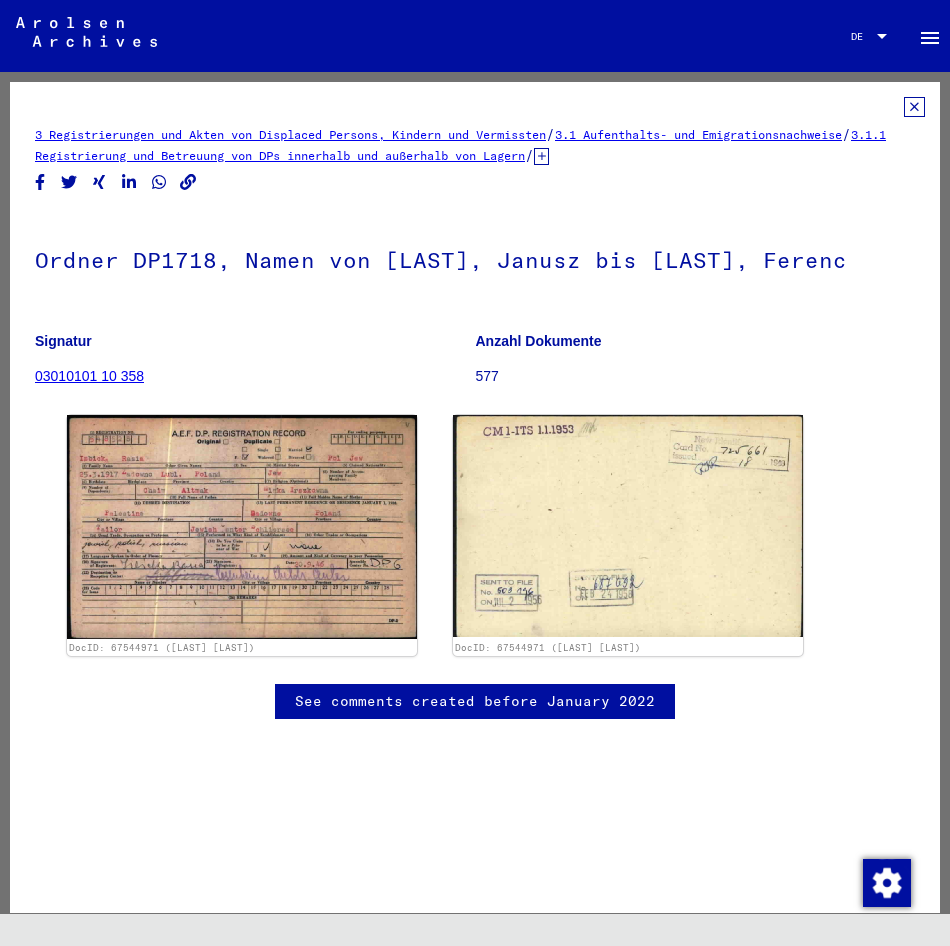 click 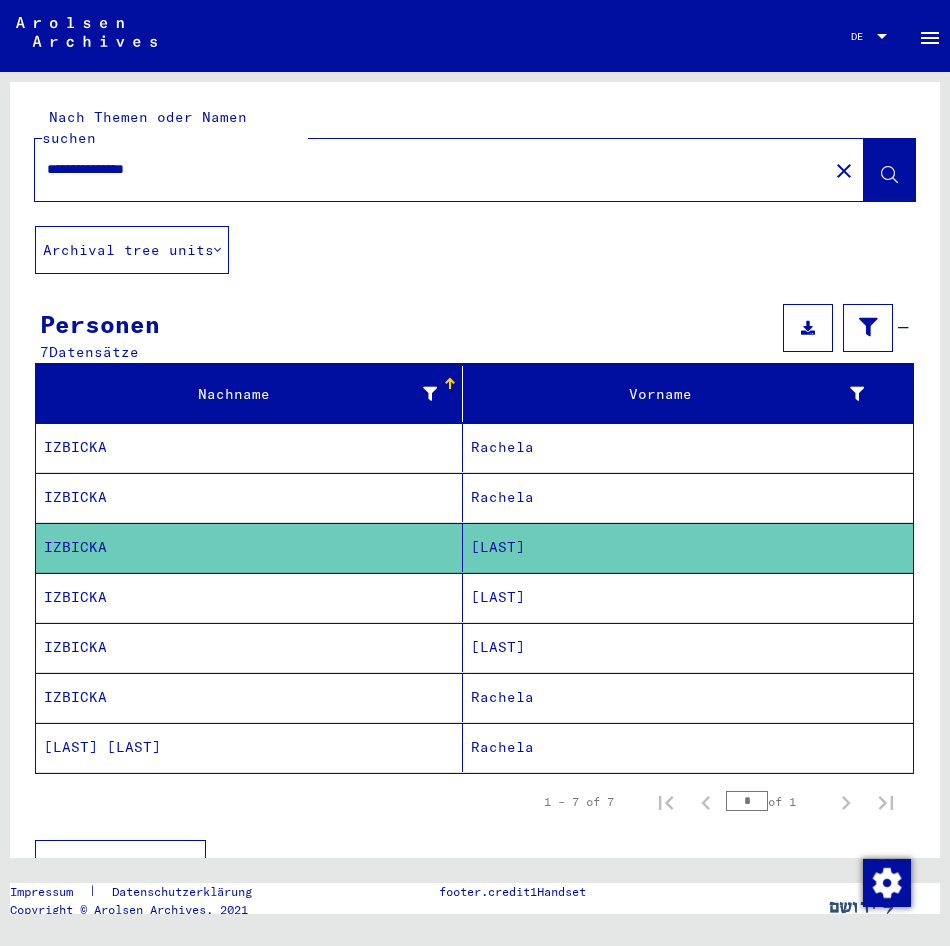 click on "[LAST]" at bounding box center [688, 647] 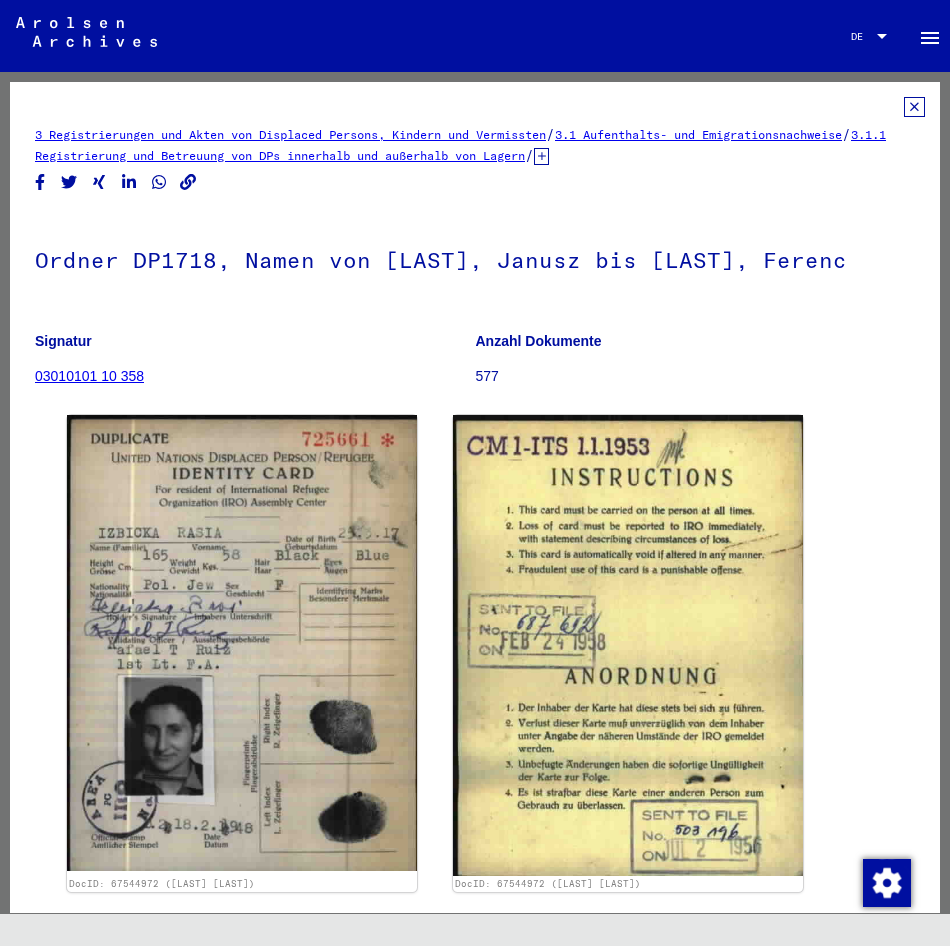 scroll, scrollTop: 0, scrollLeft: 0, axis: both 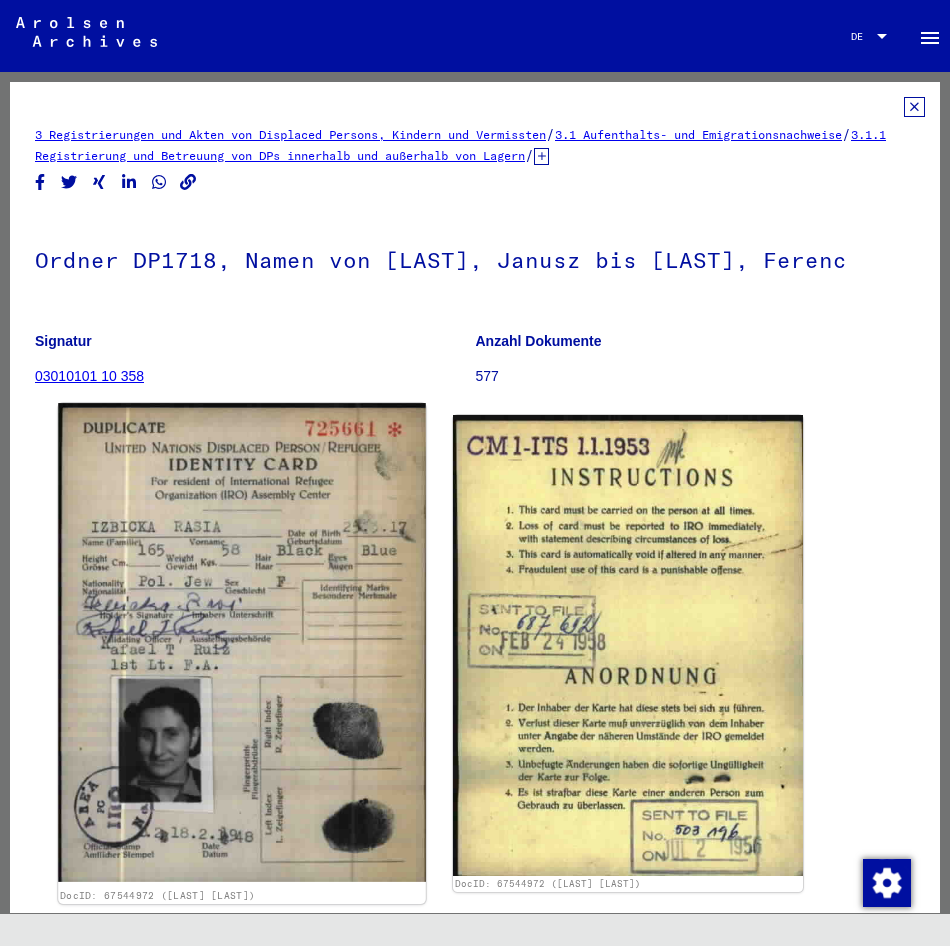 click 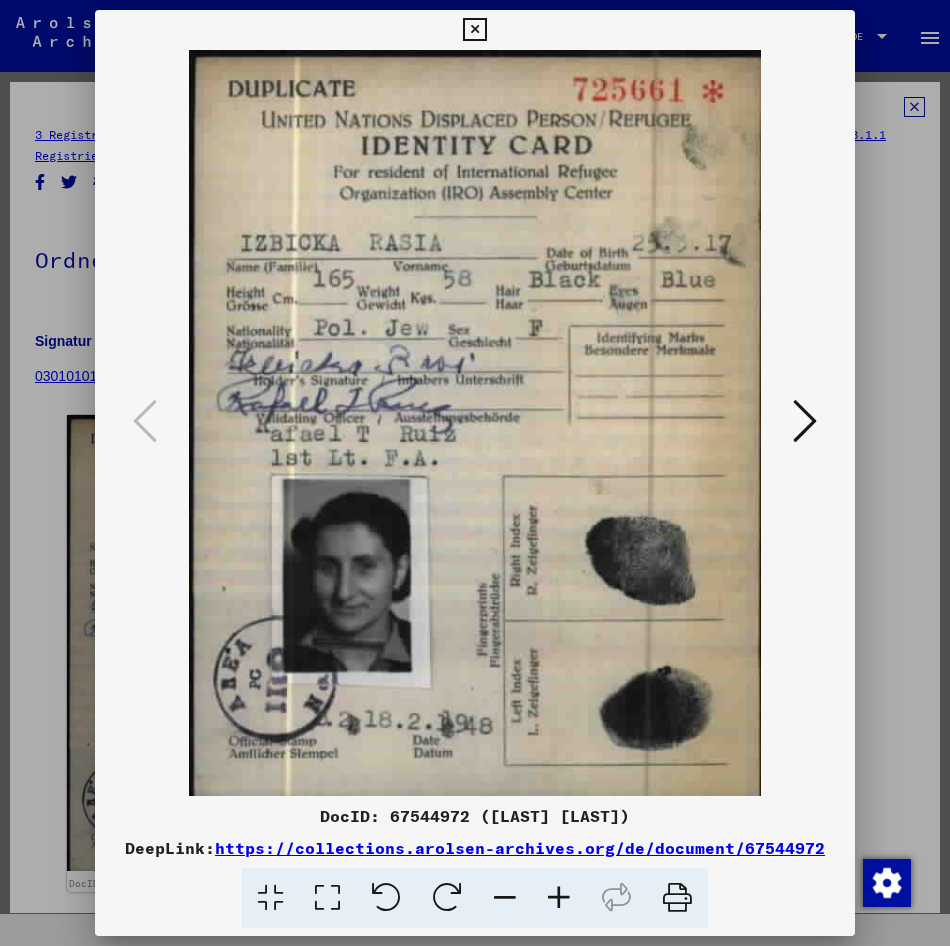 click at bounding box center (475, 473) 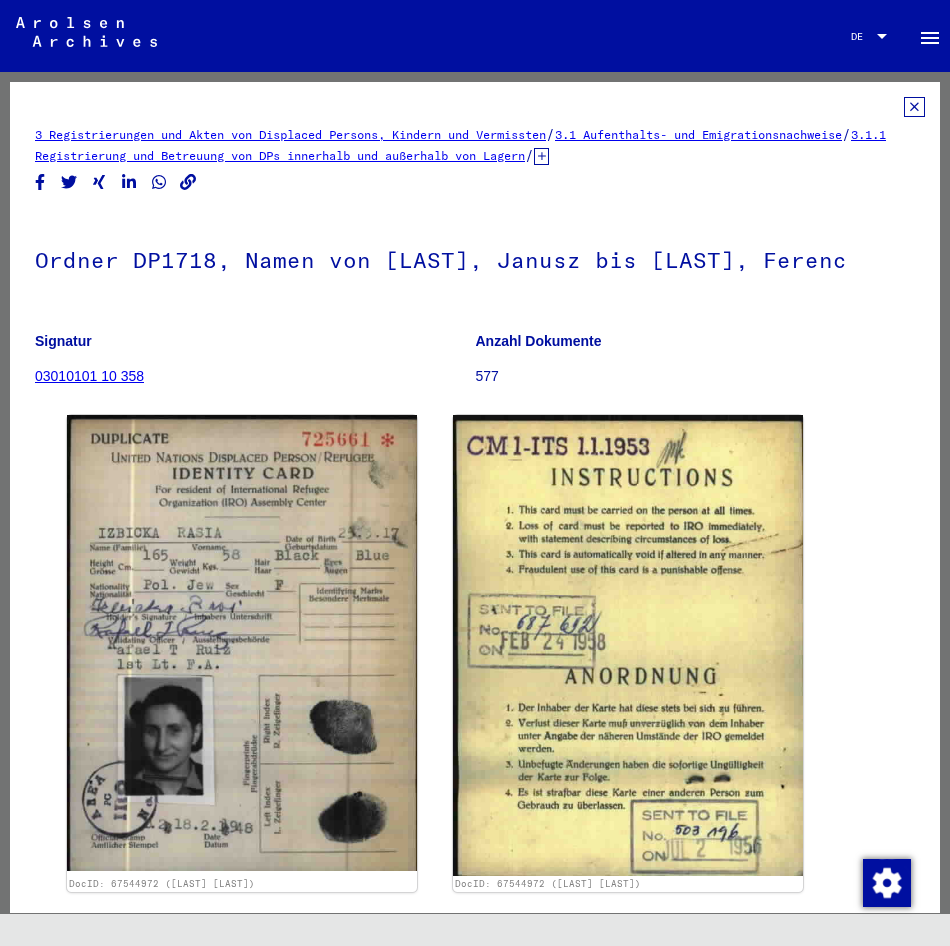 click 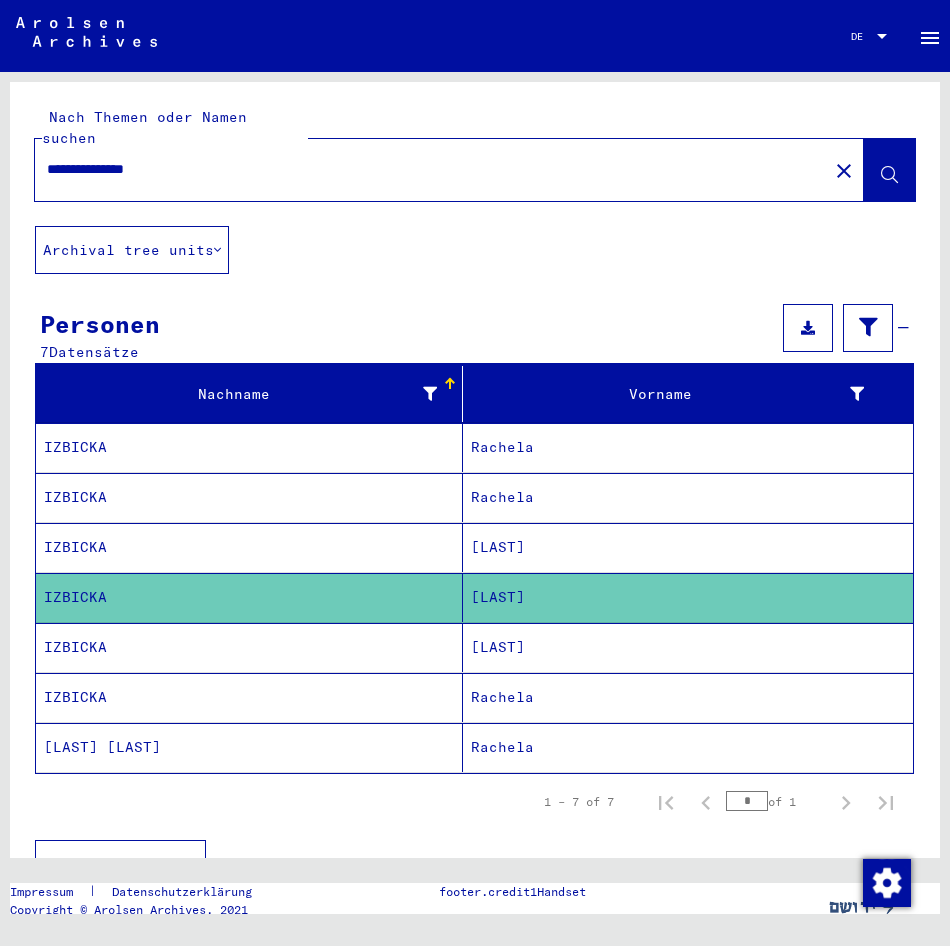 scroll, scrollTop: 100, scrollLeft: 0, axis: vertical 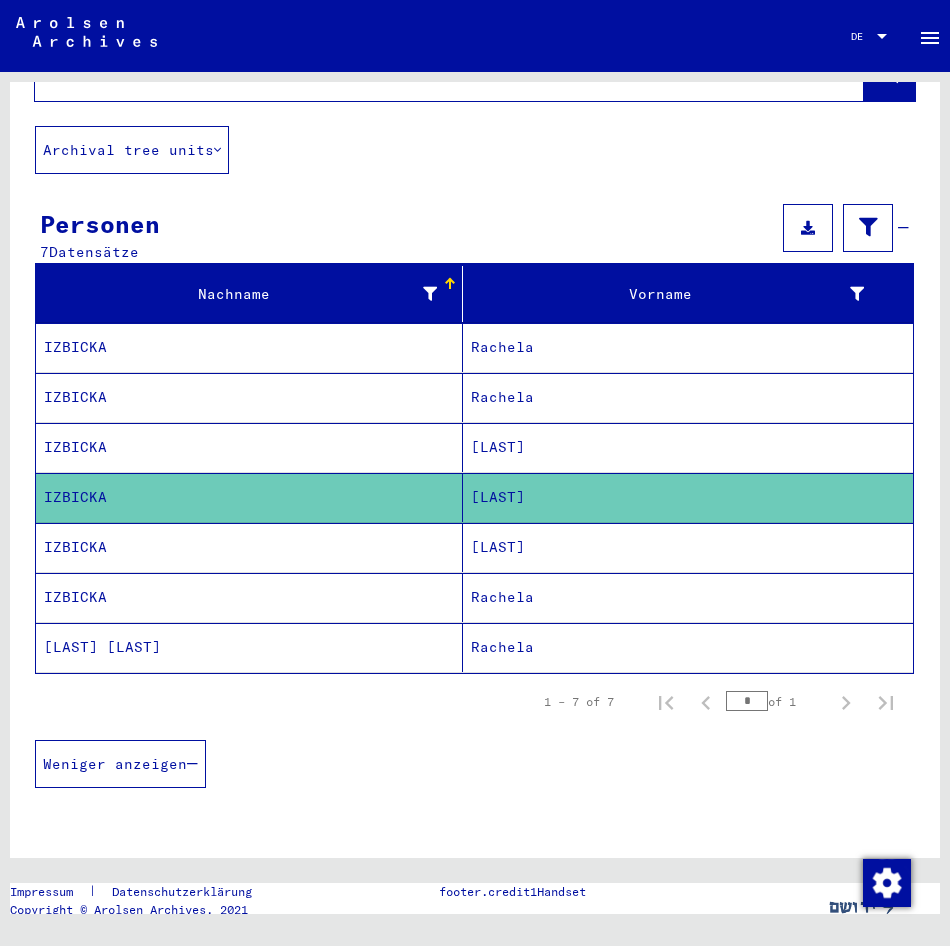 click on "[LAST]" at bounding box center (688, 597) 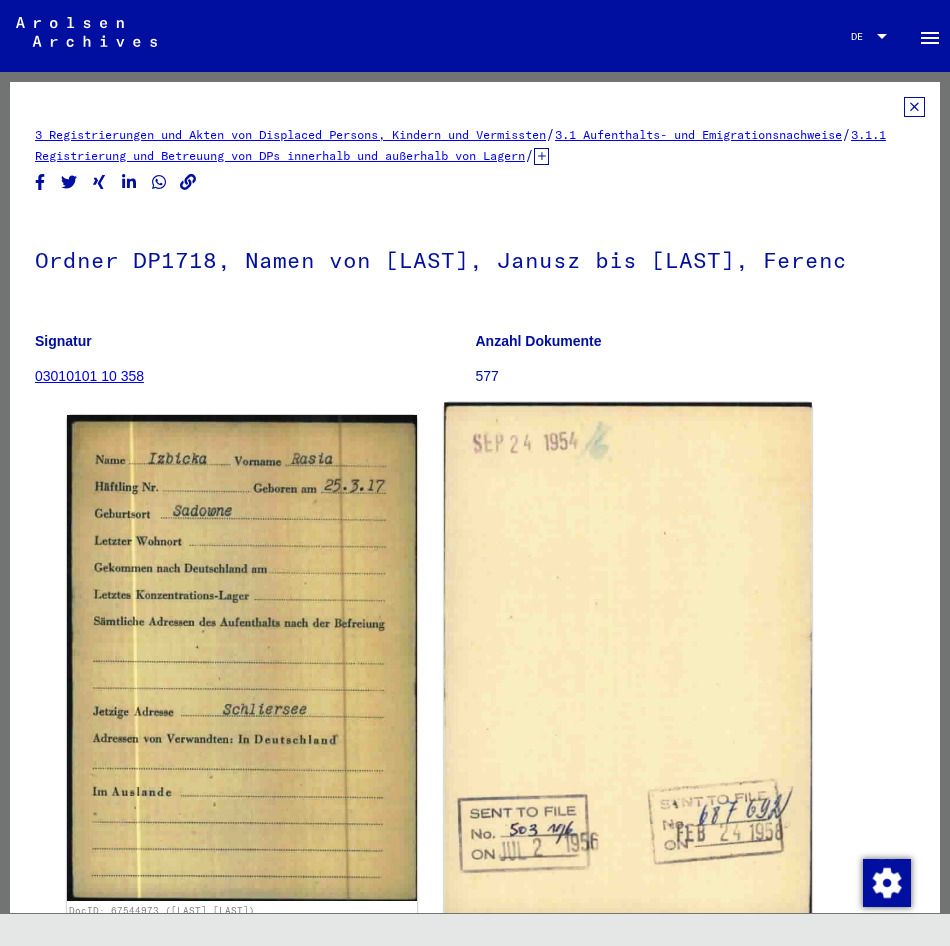 scroll, scrollTop: 0, scrollLeft: 0, axis: both 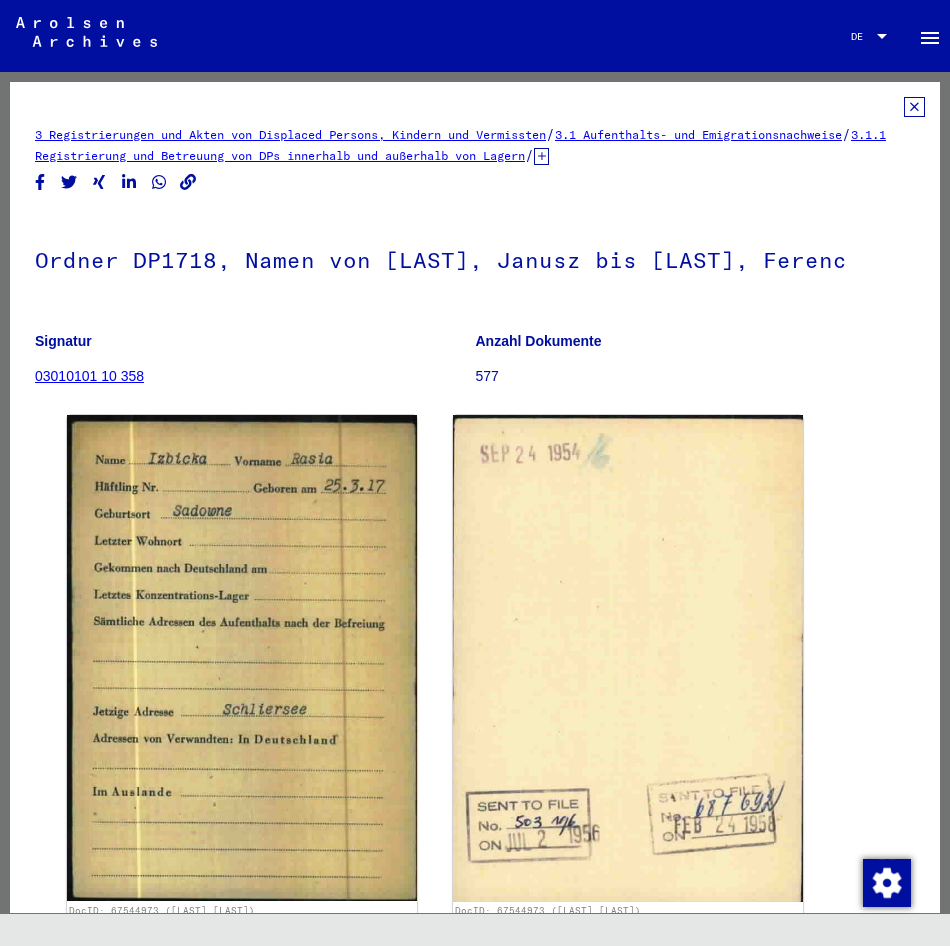 click 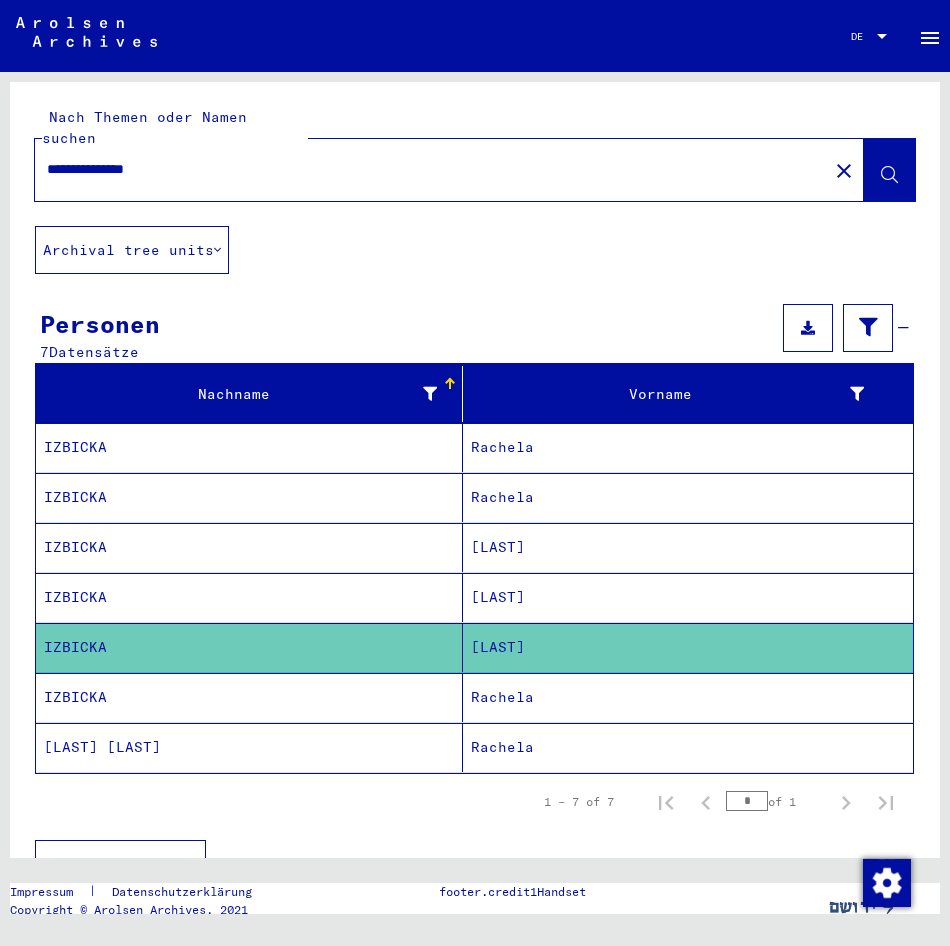 click on "Rachela" at bounding box center [688, 747] 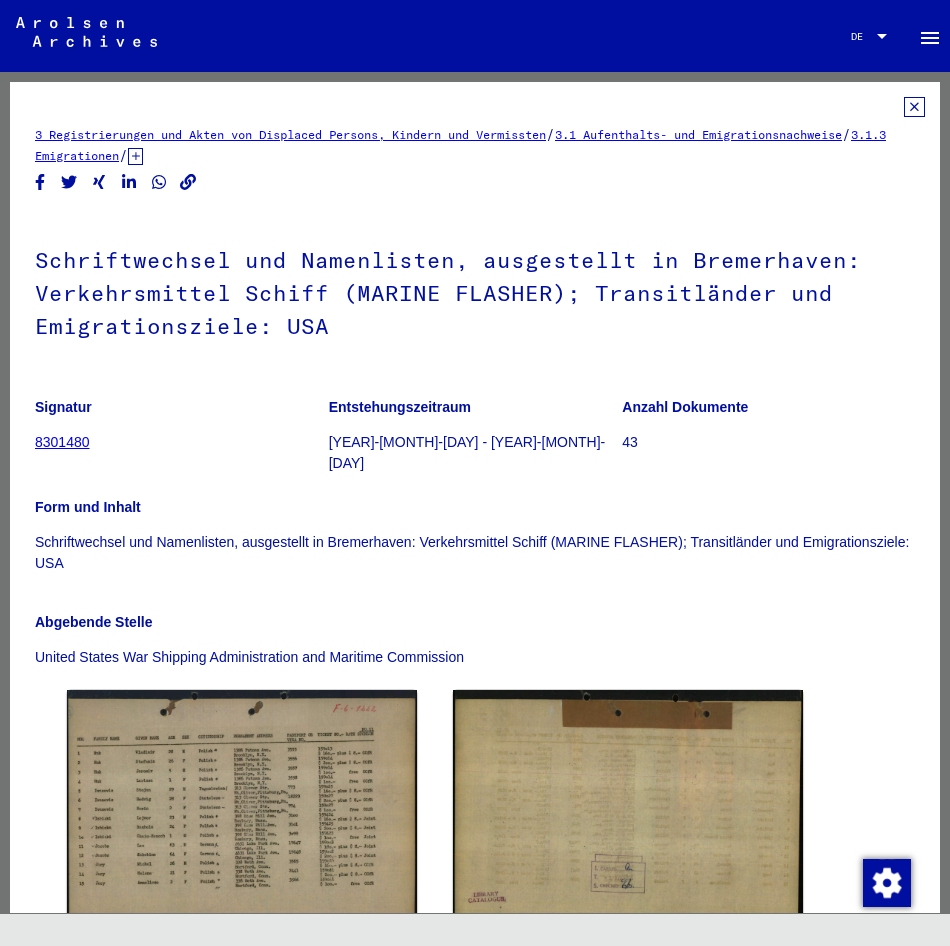 scroll, scrollTop: 246, scrollLeft: 0, axis: vertical 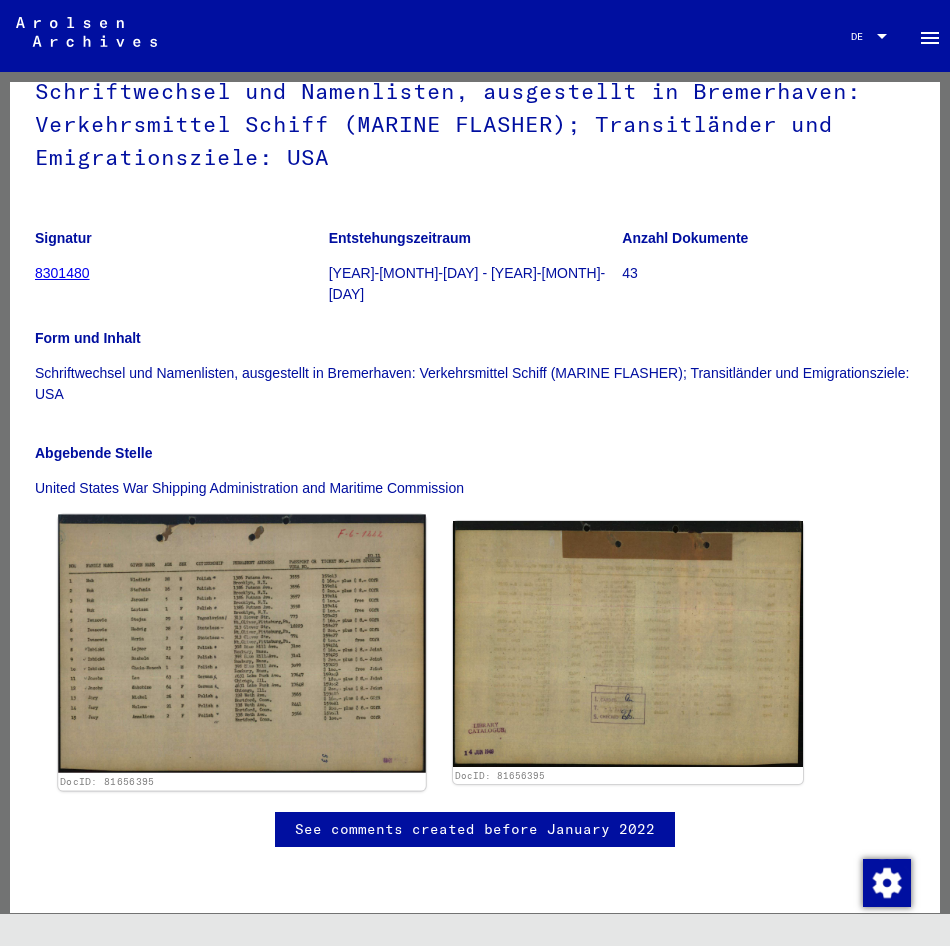 click 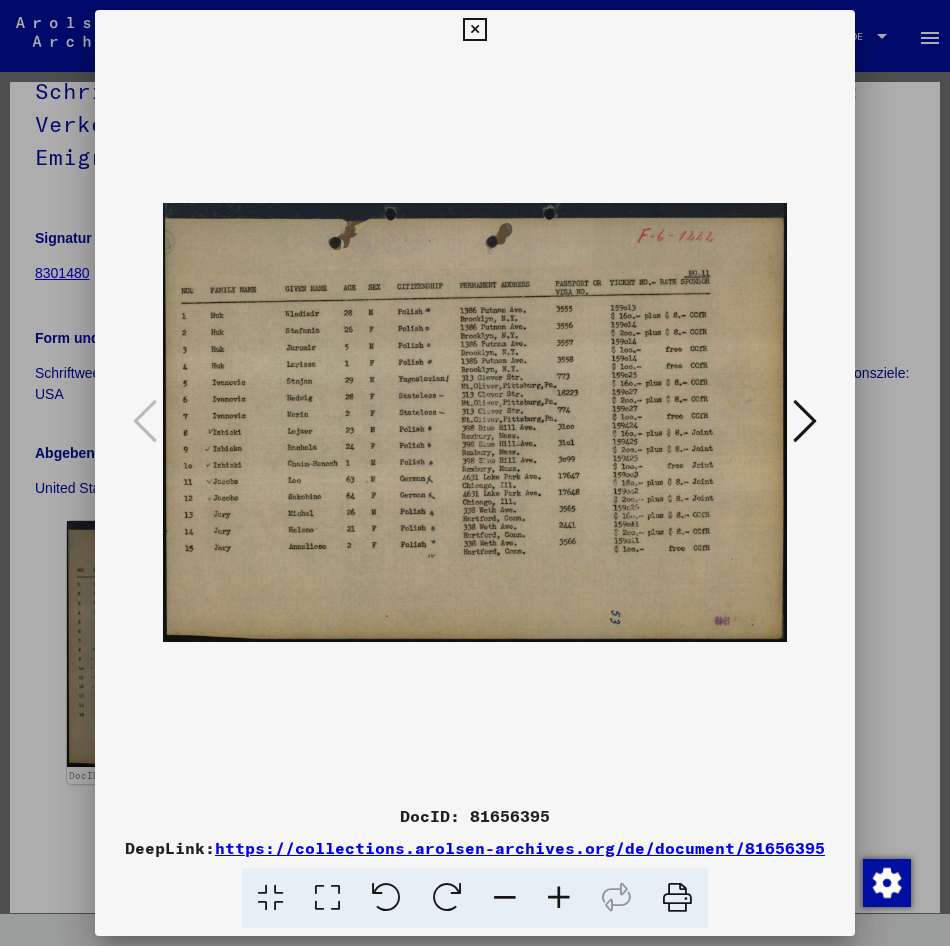 click at bounding box center (559, 898) 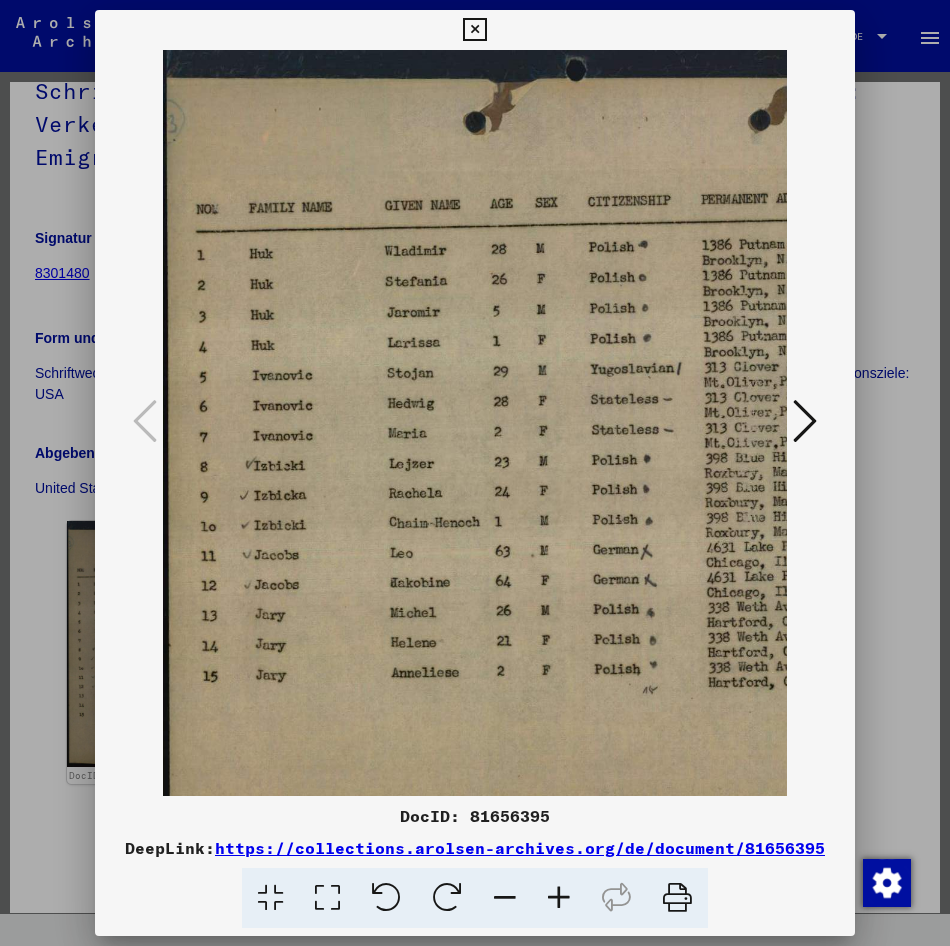 drag, startPoint x: 420, startPoint y: 646, endPoint x: 457, endPoint y: 655, distance: 38.078865 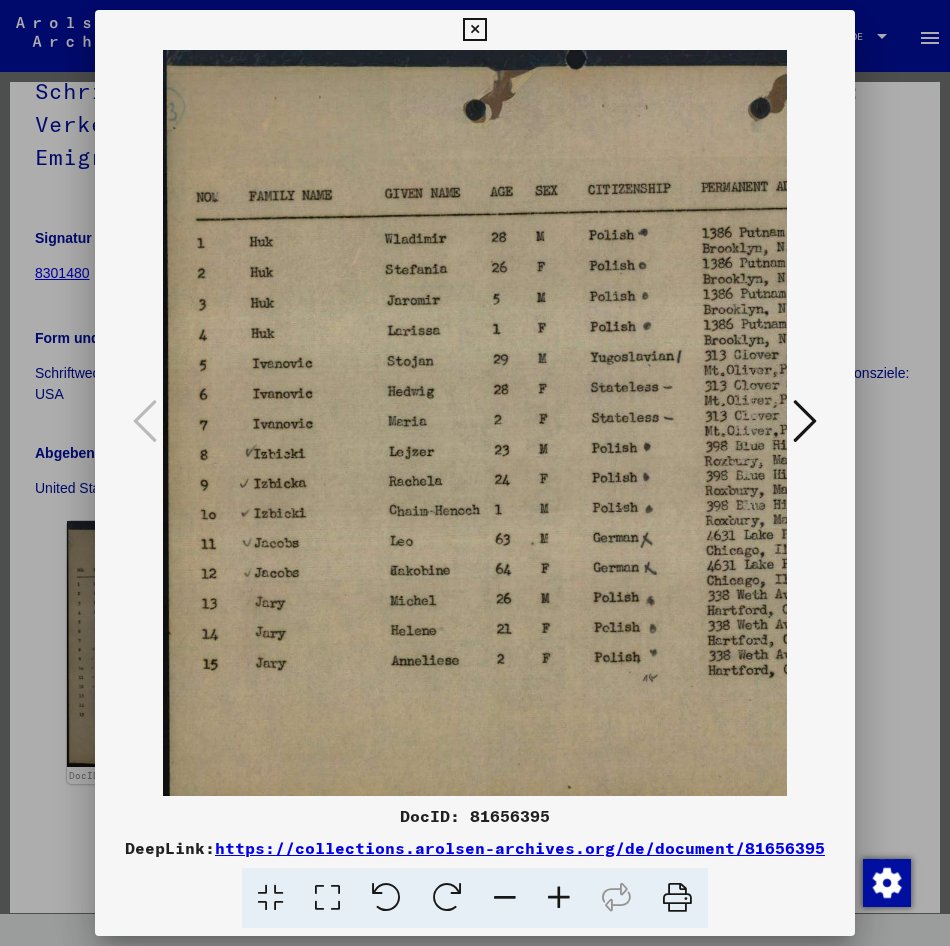 scroll, scrollTop: 0, scrollLeft: 0, axis: both 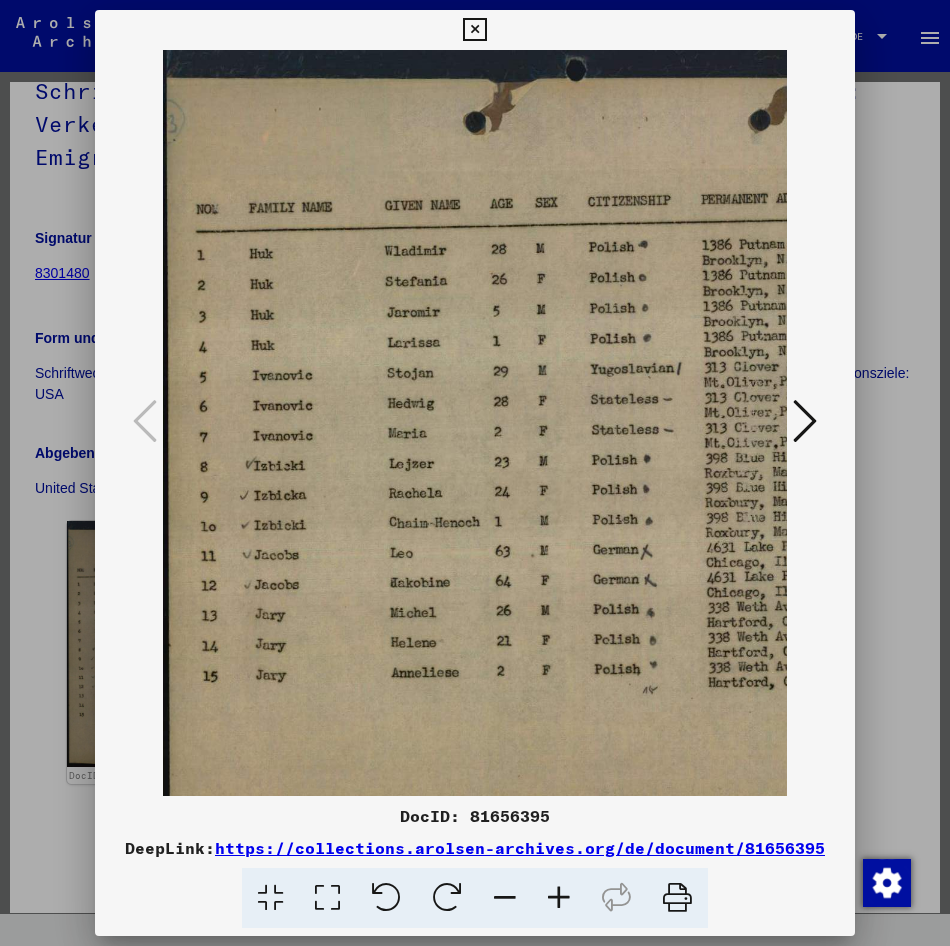 drag, startPoint x: 471, startPoint y: 674, endPoint x: 487, endPoint y: 685, distance: 19.416489 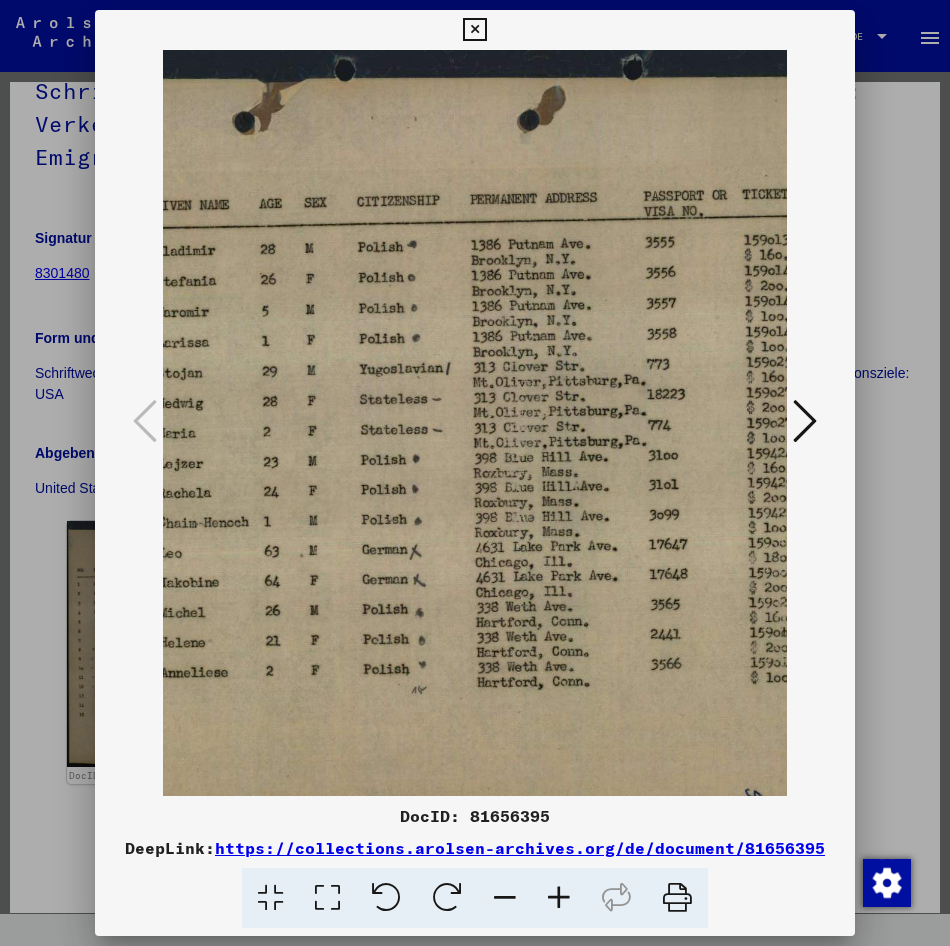 drag, startPoint x: 525, startPoint y: 655, endPoint x: 289, endPoint y: 670, distance: 236.47621 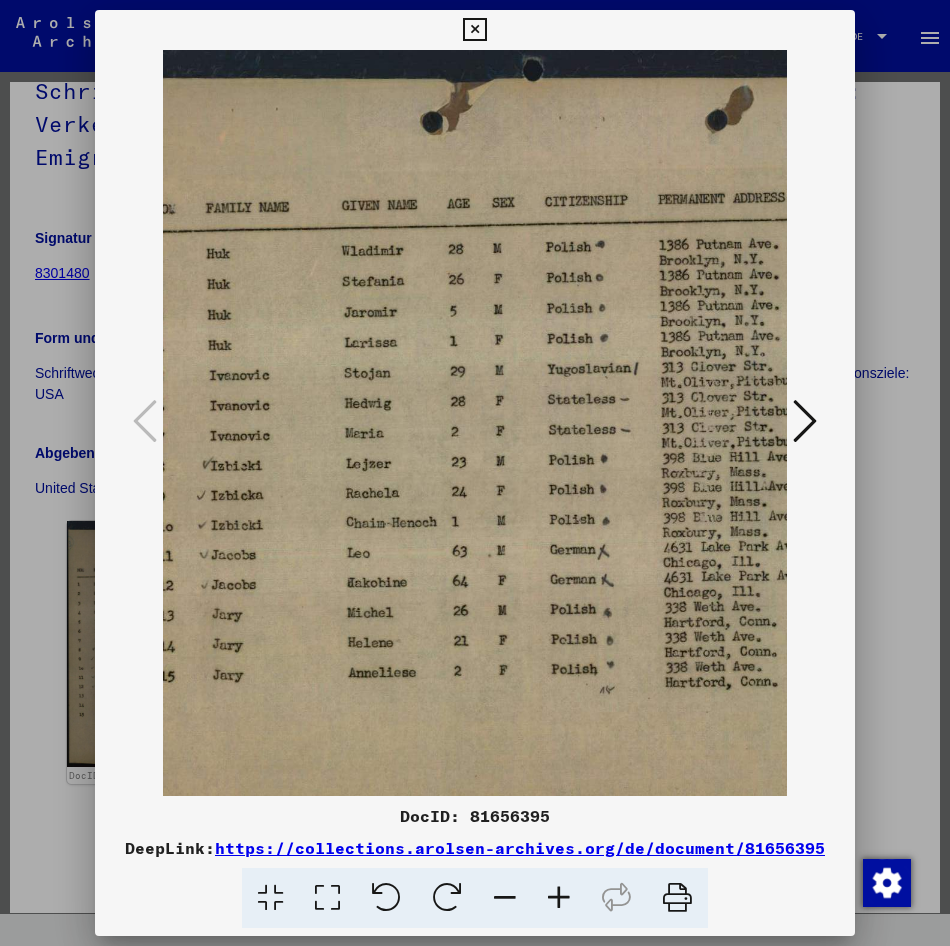 scroll, scrollTop: 0, scrollLeft: 0, axis: both 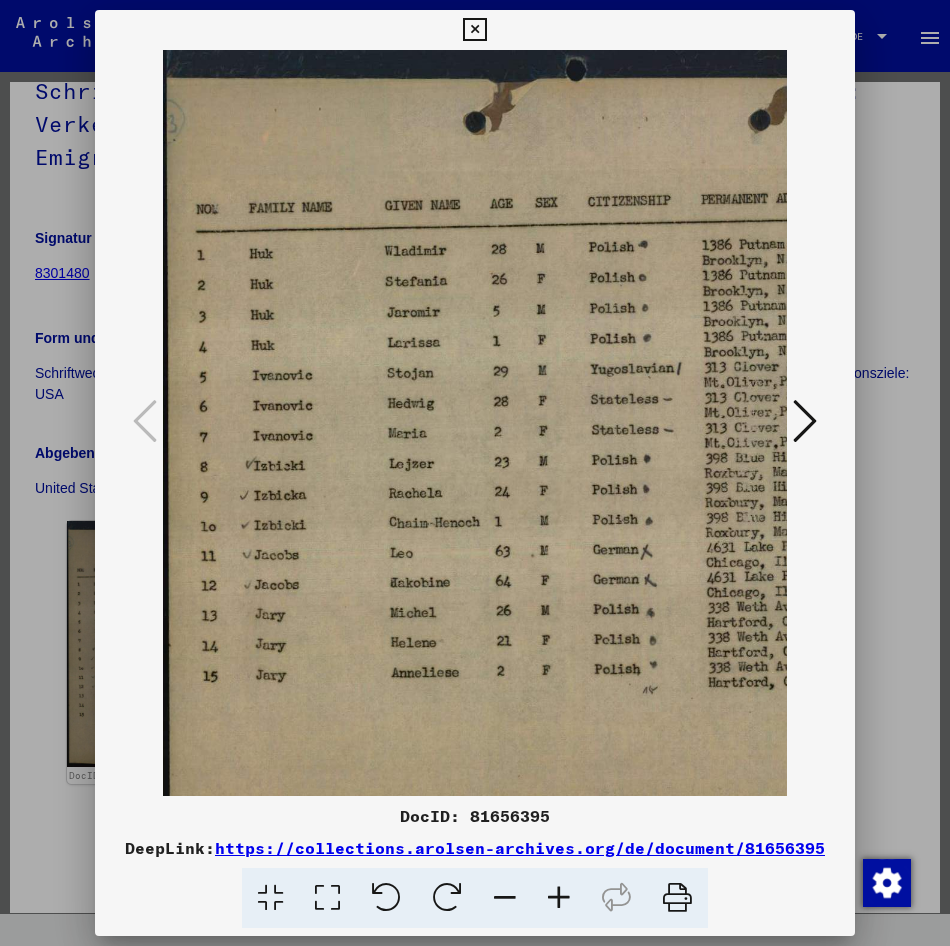 drag, startPoint x: 629, startPoint y: 650, endPoint x: 977, endPoint y: 707, distance: 352.6372 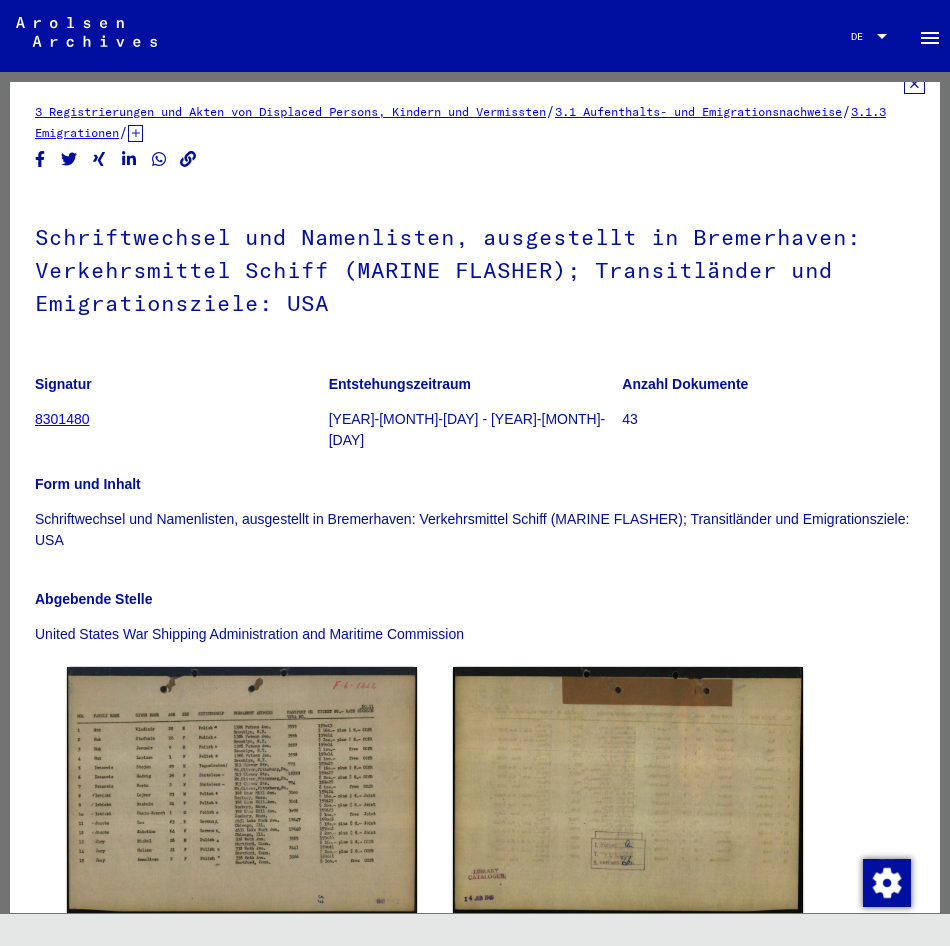 scroll, scrollTop: 0, scrollLeft: 0, axis: both 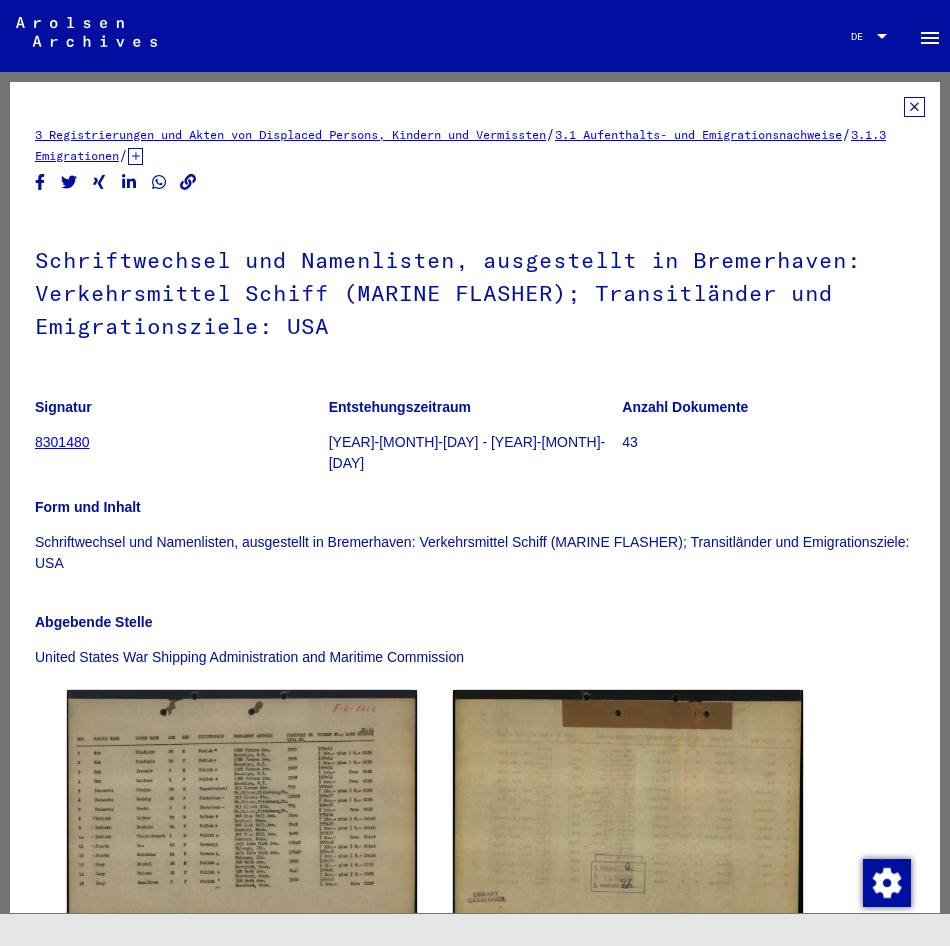 click 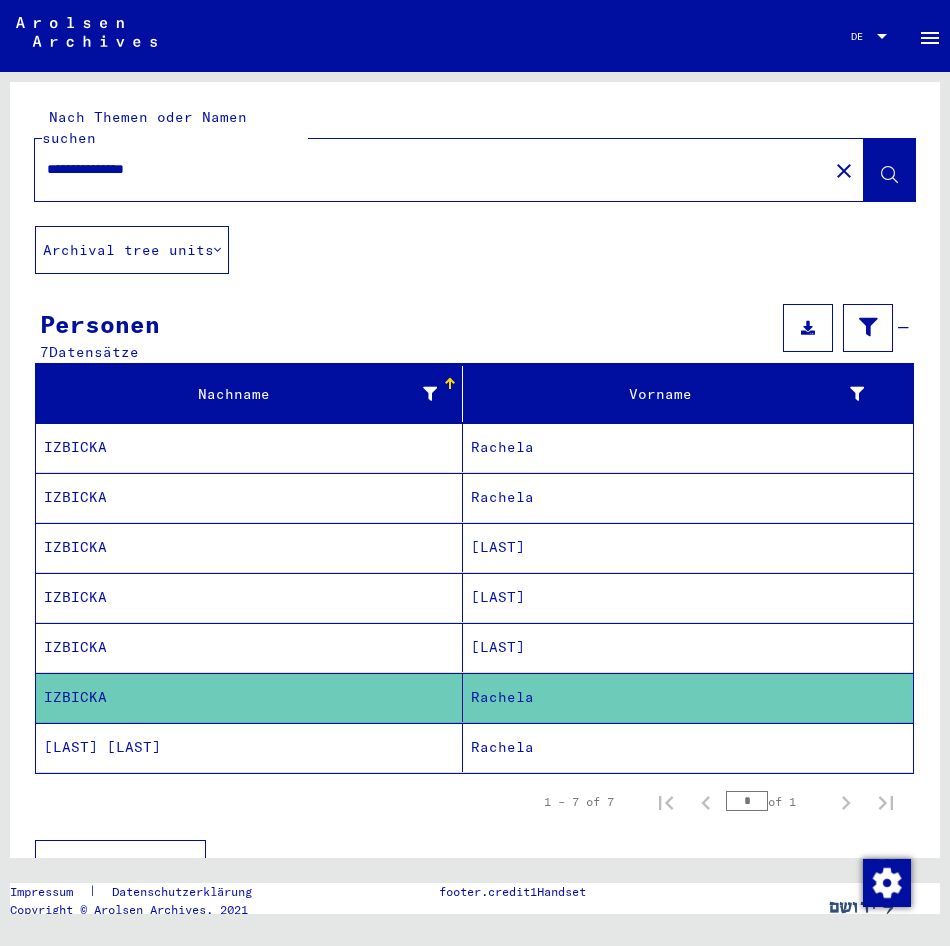 click on "Rachela" 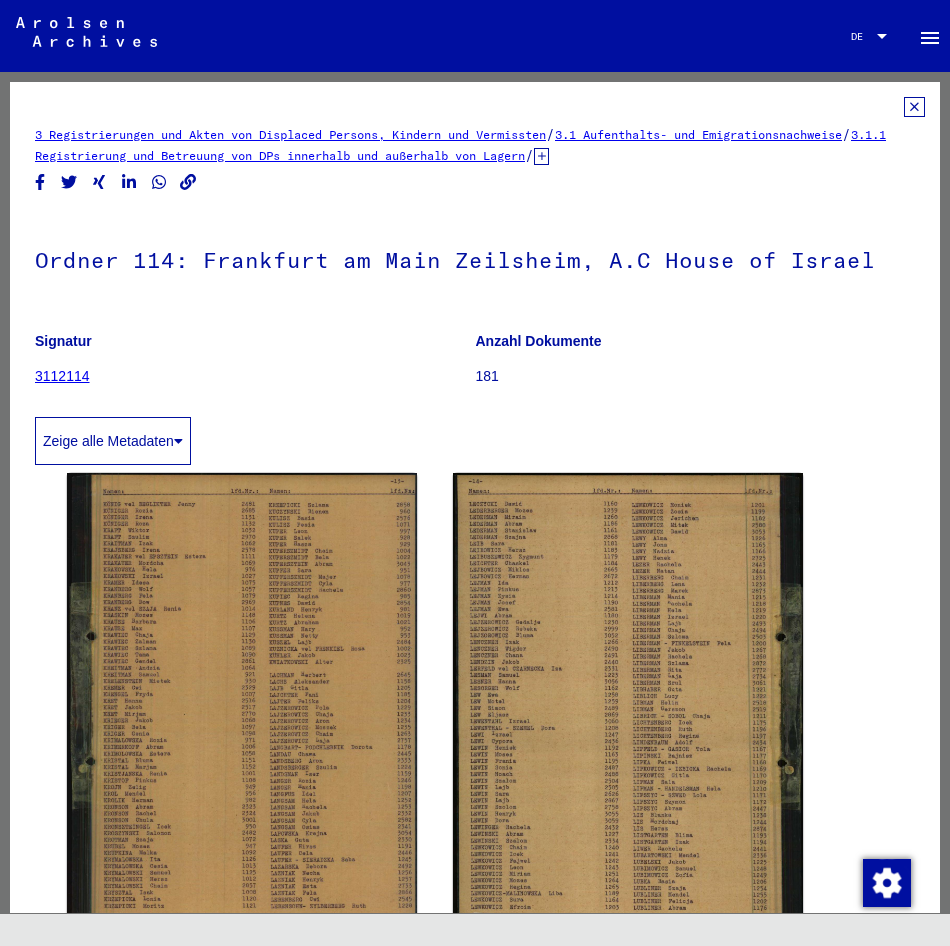 scroll, scrollTop: 196, scrollLeft: 0, axis: vertical 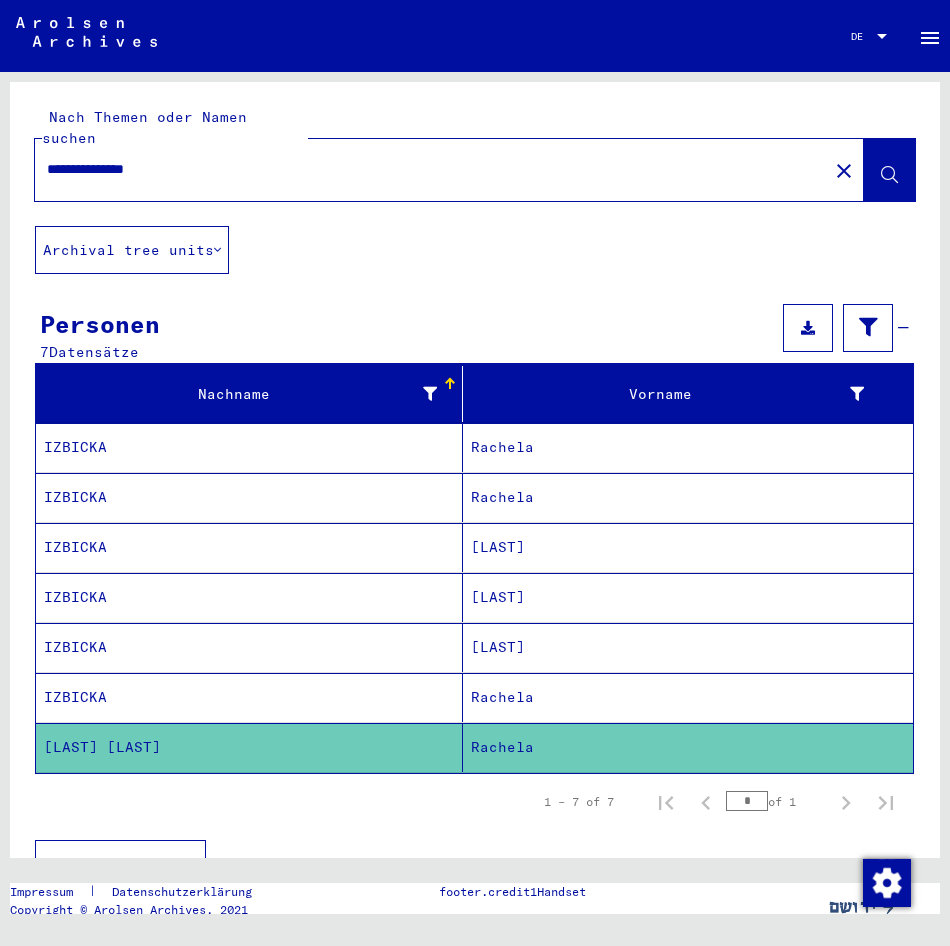 click on "**********" at bounding box center (431, 169) 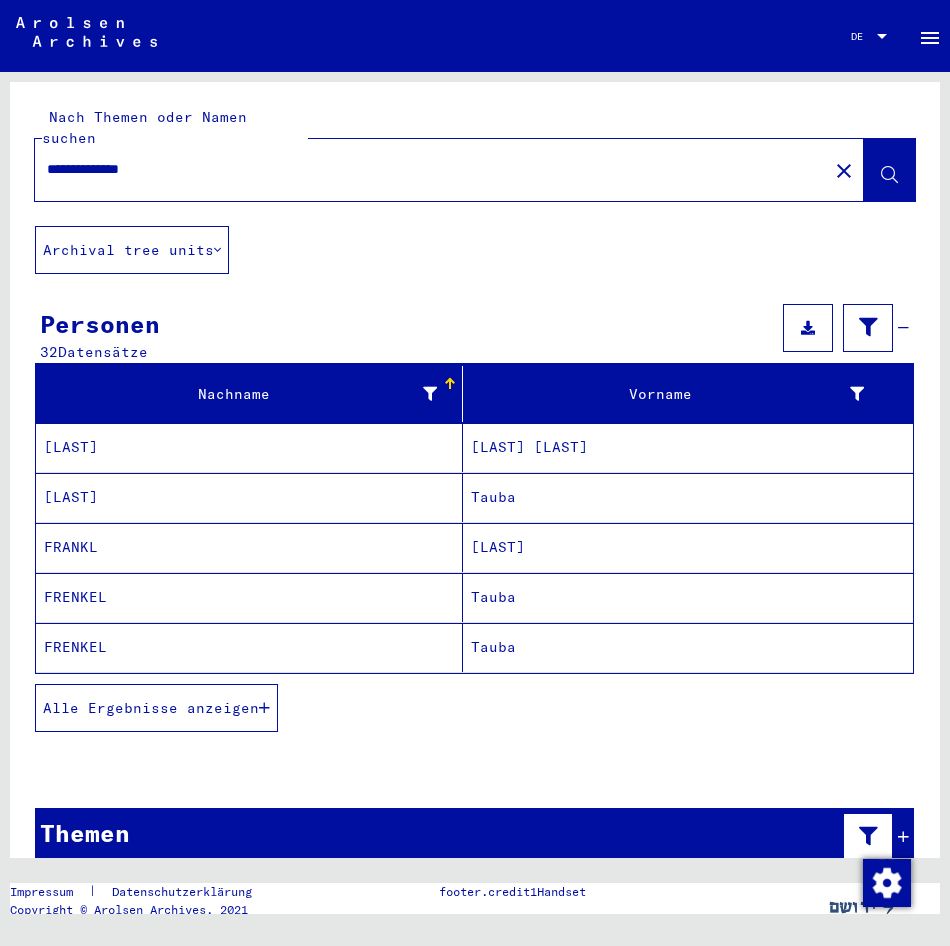 click on "Alle Ergebnisse anzeigen" at bounding box center (474, 708) 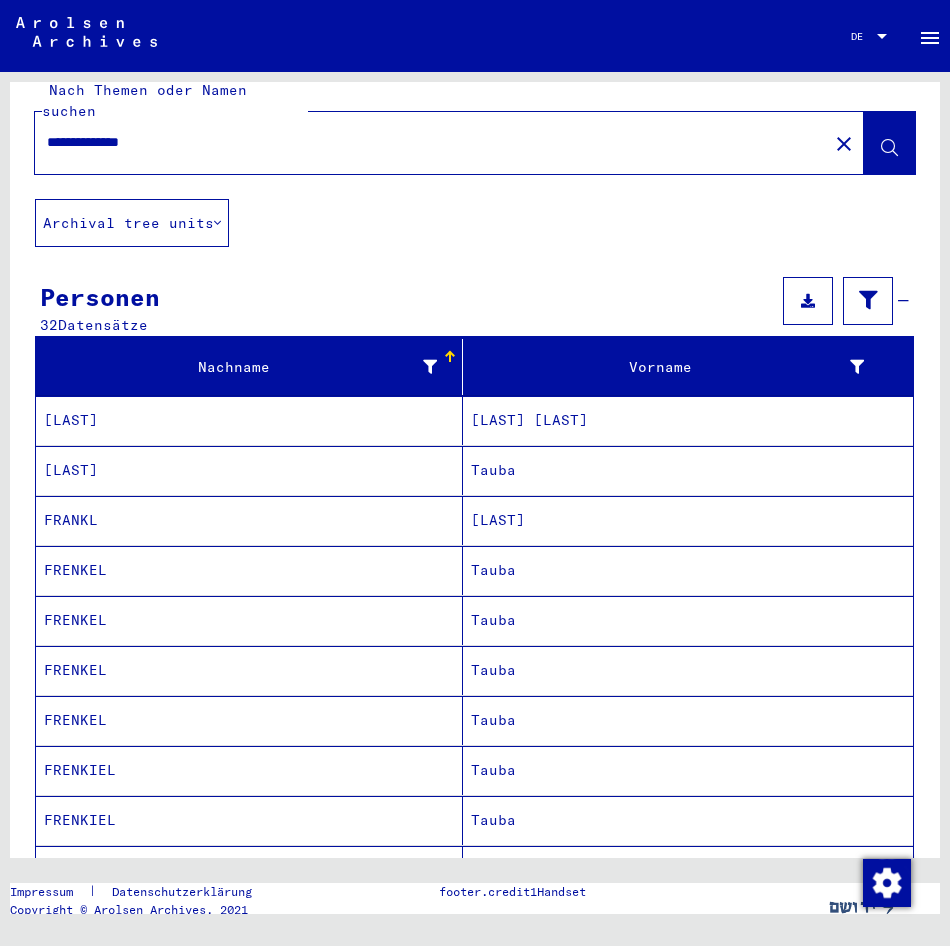 scroll, scrollTop: 0, scrollLeft: 0, axis: both 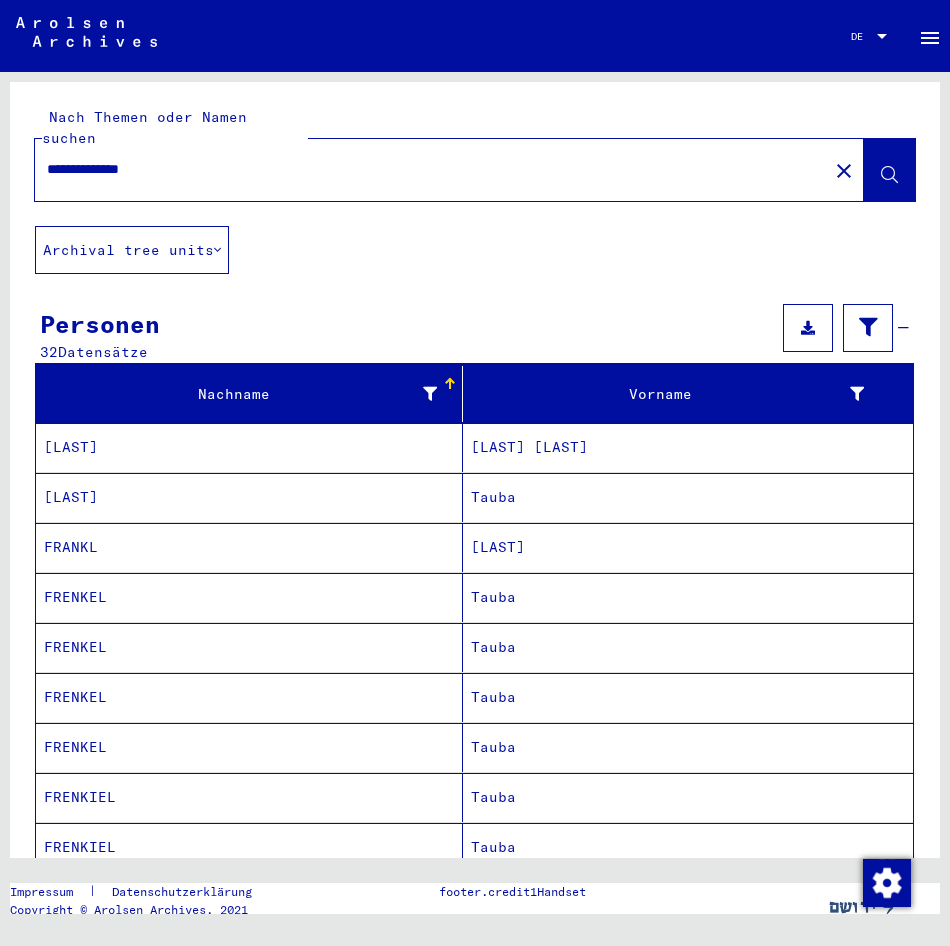 drag, startPoint x: 80, startPoint y: 147, endPoint x: -5, endPoint y: 161, distance: 86.145226 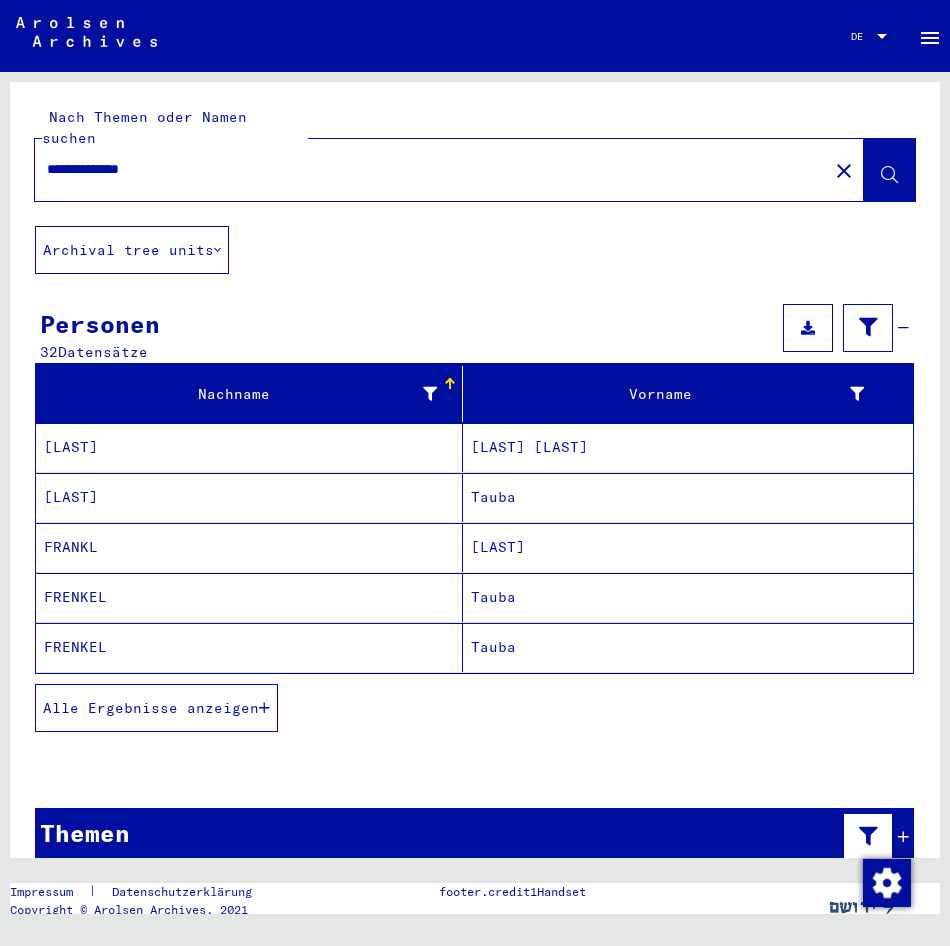 click on "Alle Ergebnisse anzeigen" at bounding box center (474, 708) 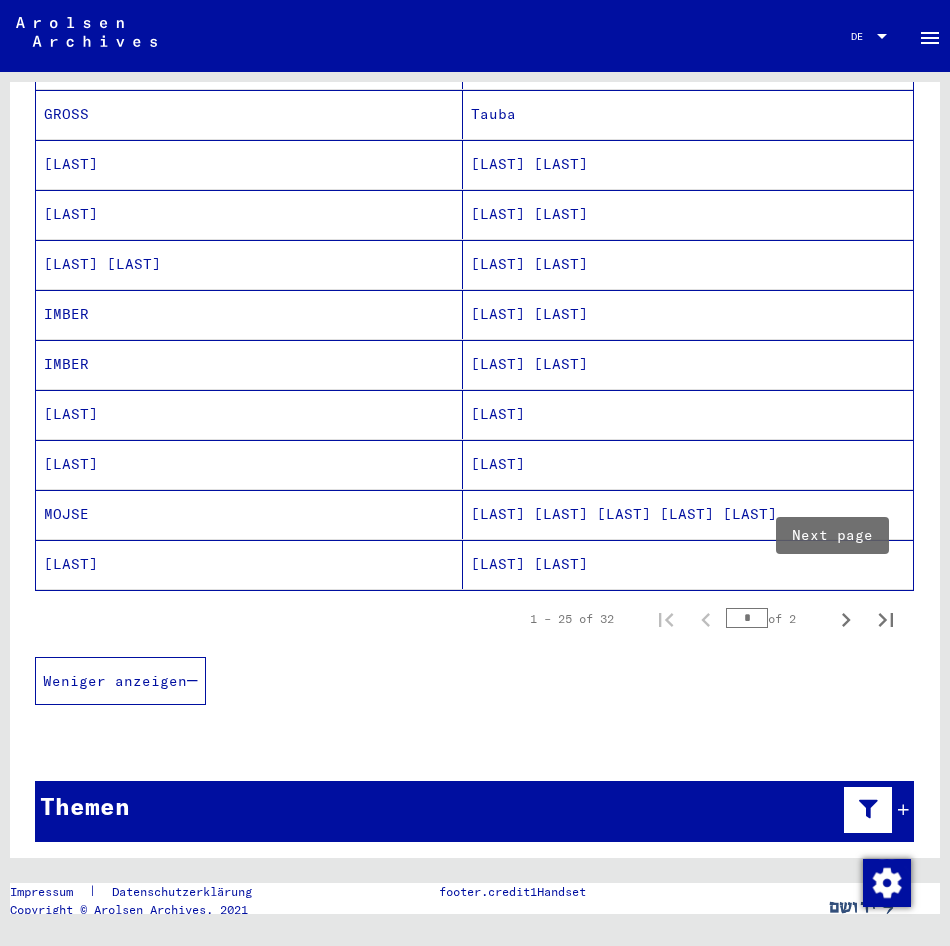 click 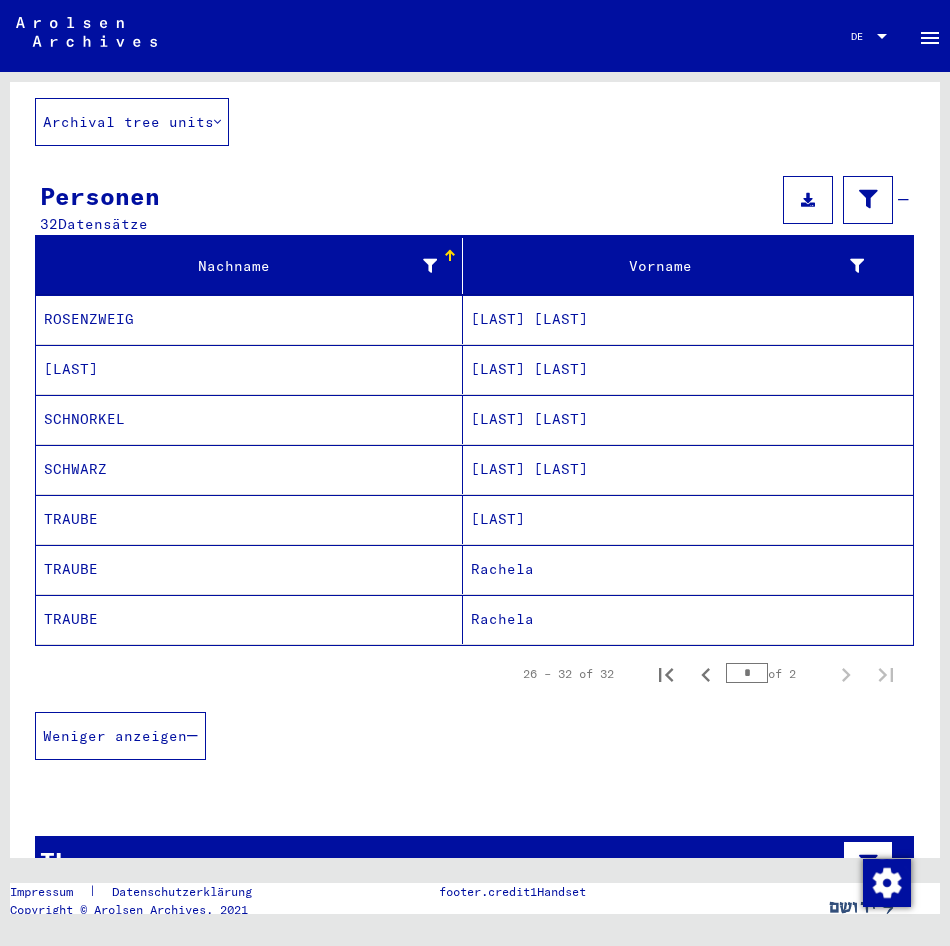 scroll, scrollTop: 83, scrollLeft: 0, axis: vertical 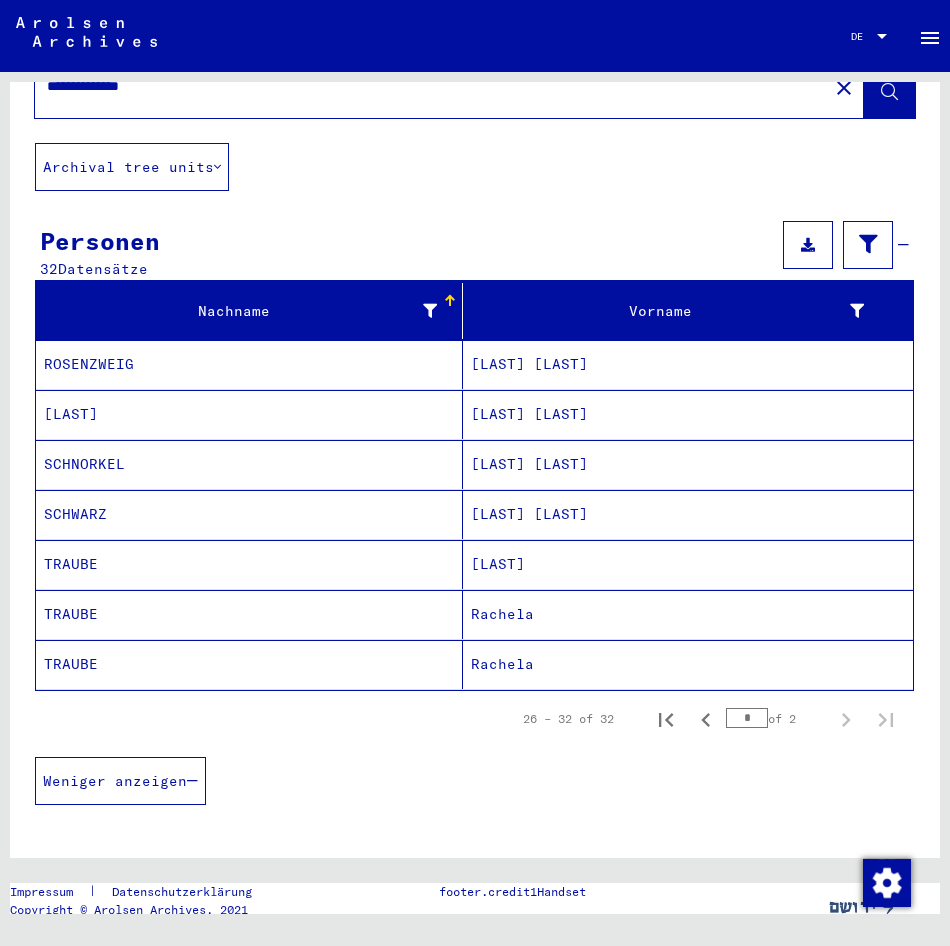 click on "[LAST]" at bounding box center (688, 614) 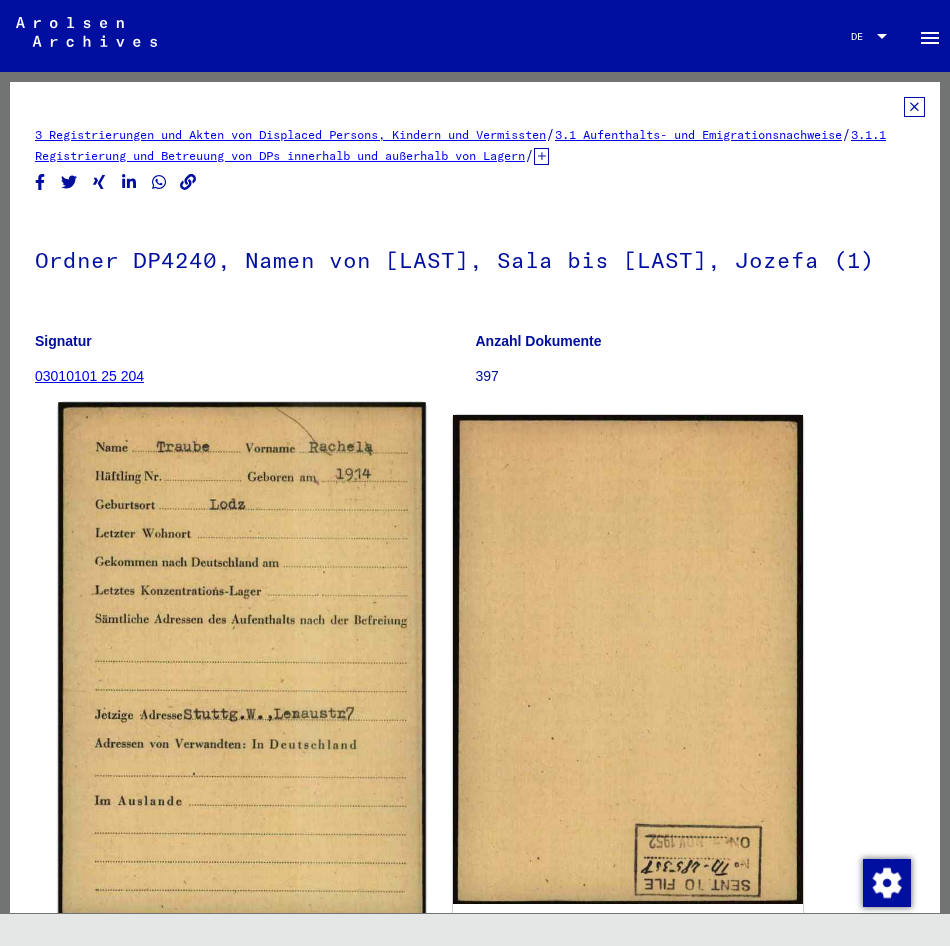scroll, scrollTop: 0, scrollLeft: 0, axis: both 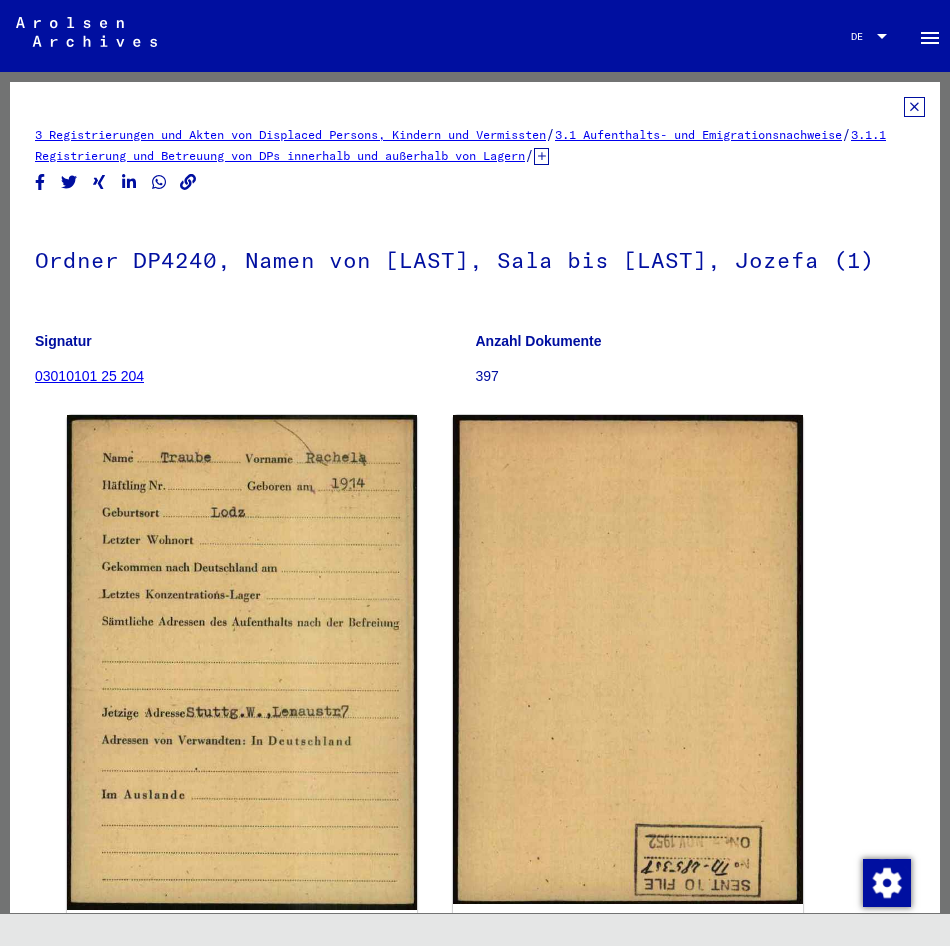 click 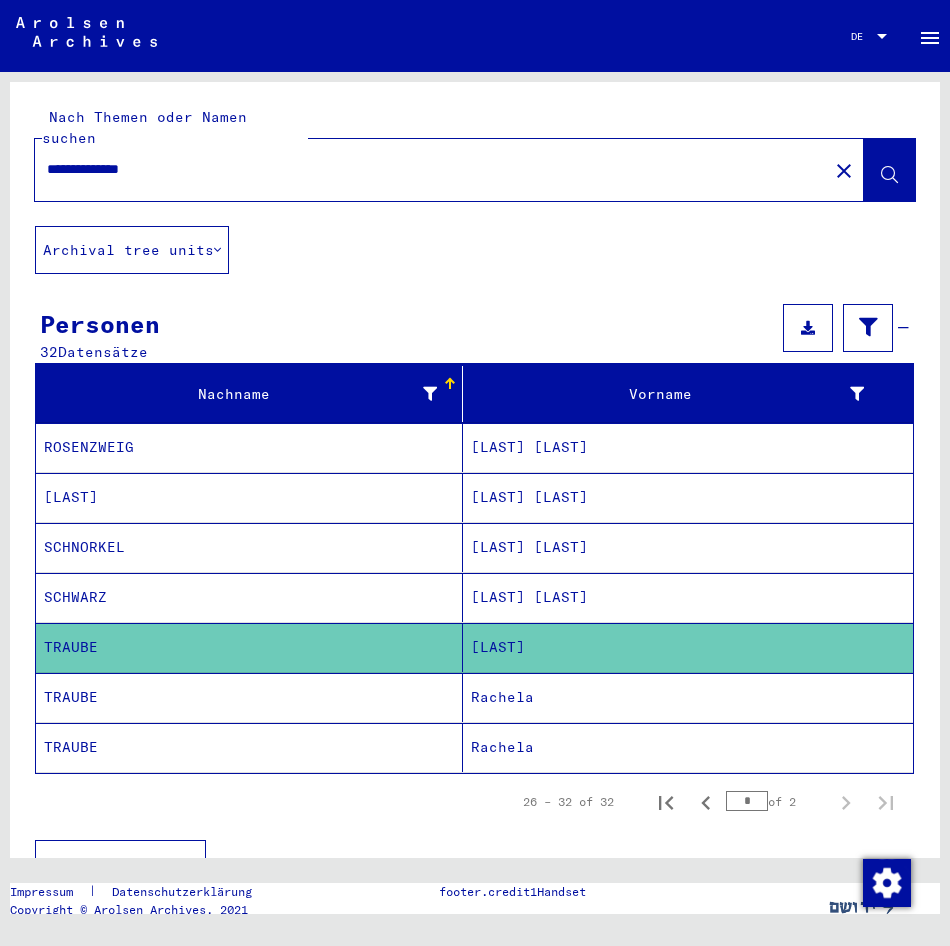 click on "Rachela" at bounding box center (688, 747) 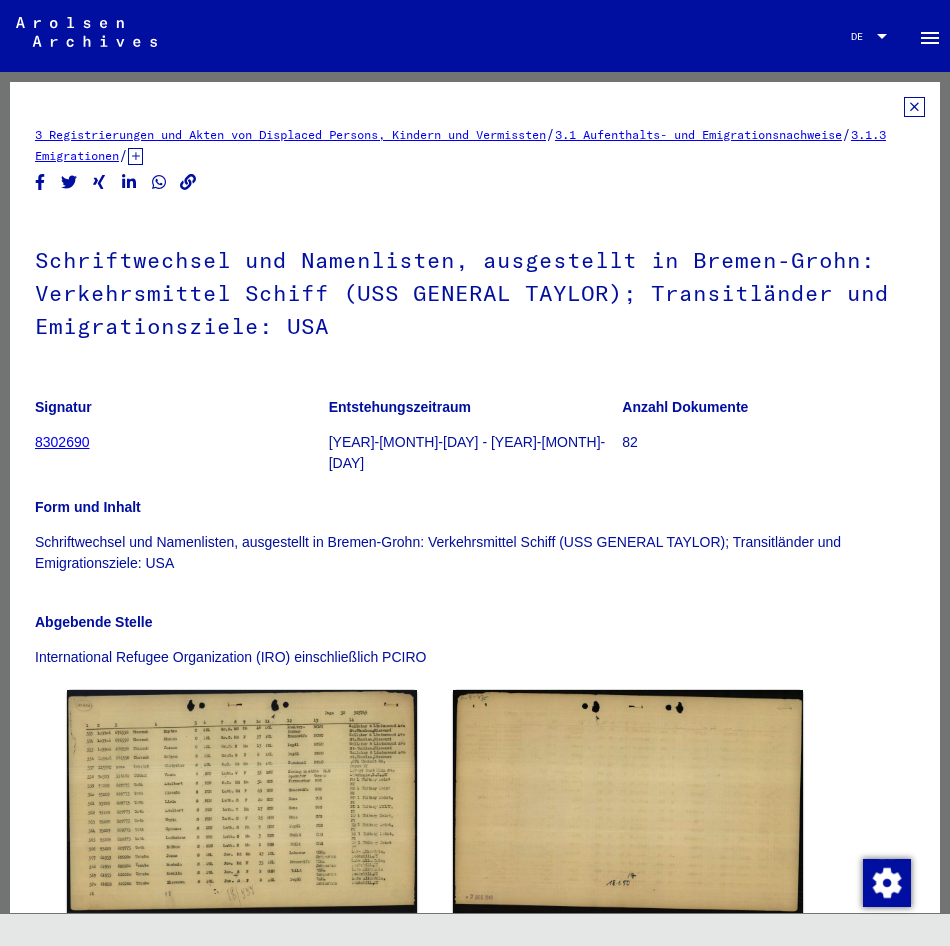scroll, scrollTop: 0, scrollLeft: 0, axis: both 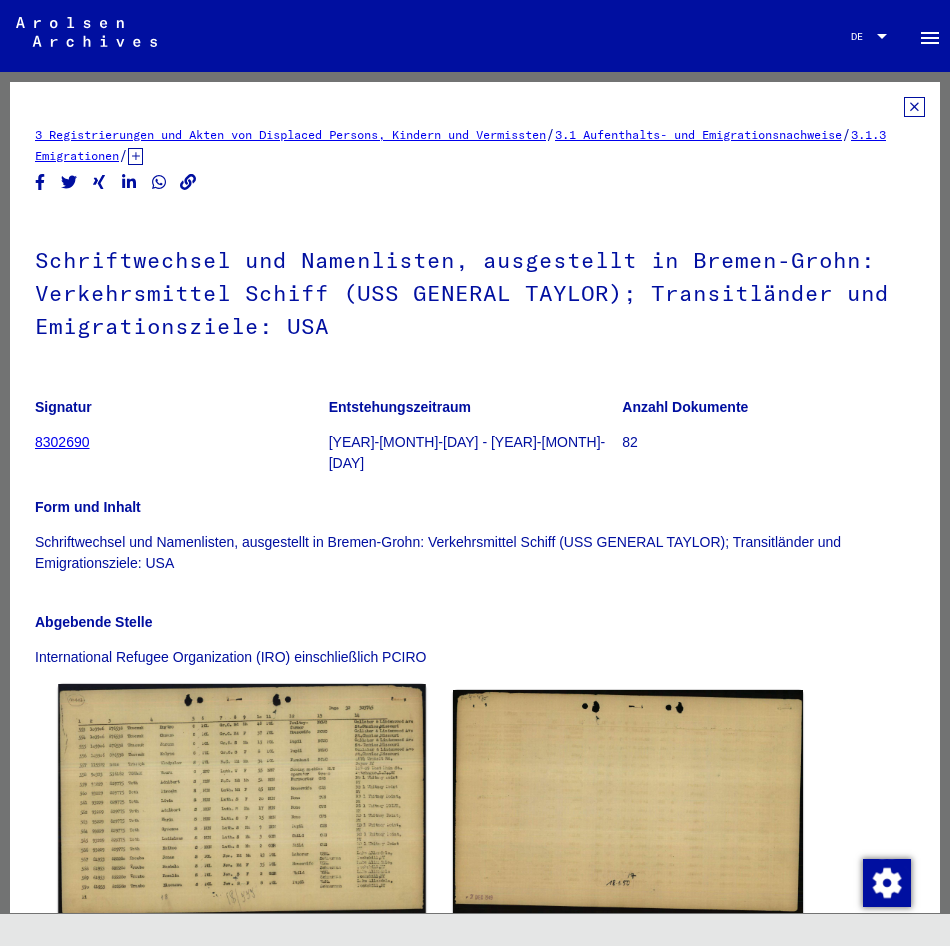 click 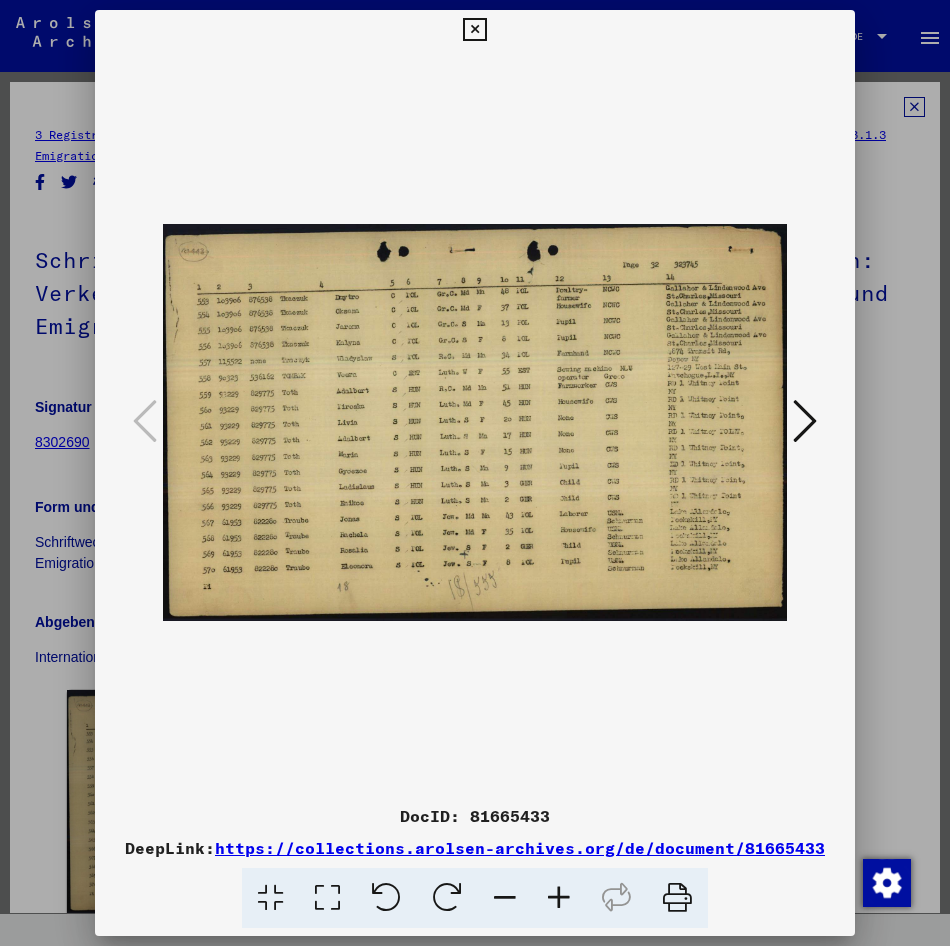 click at bounding box center [475, 423] 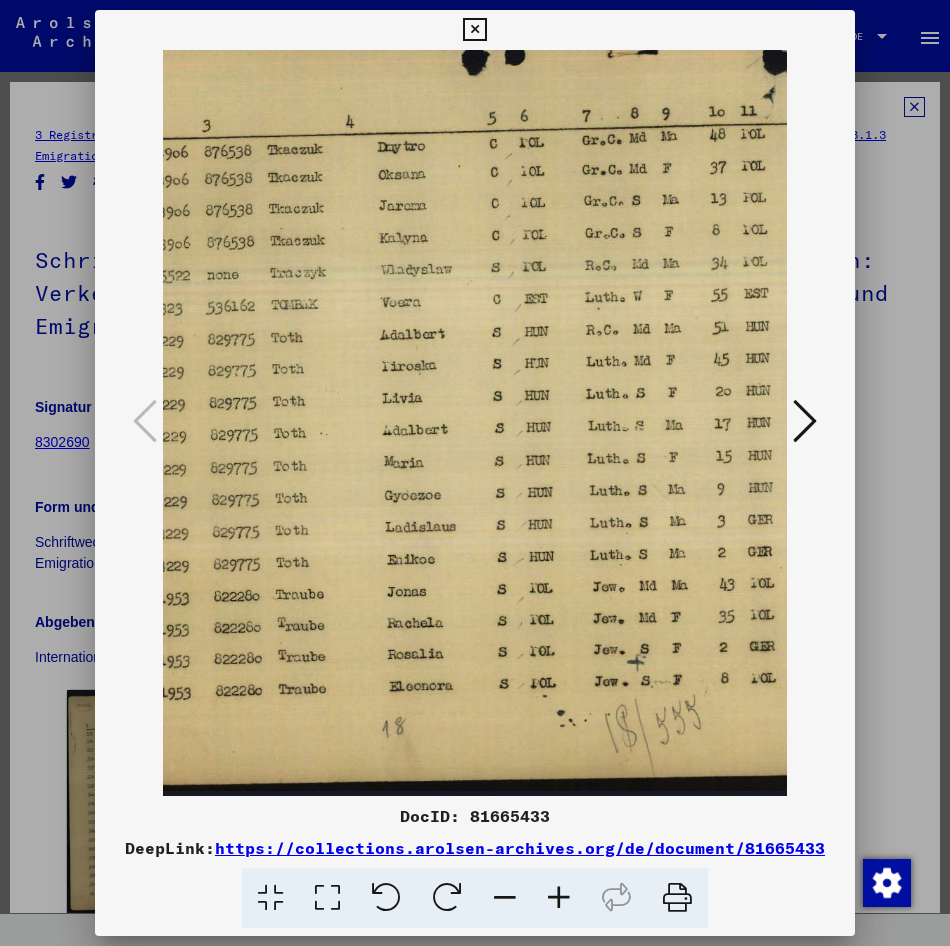 drag, startPoint x: 629, startPoint y: 702, endPoint x: 511, endPoint y: 579, distance: 170.4494 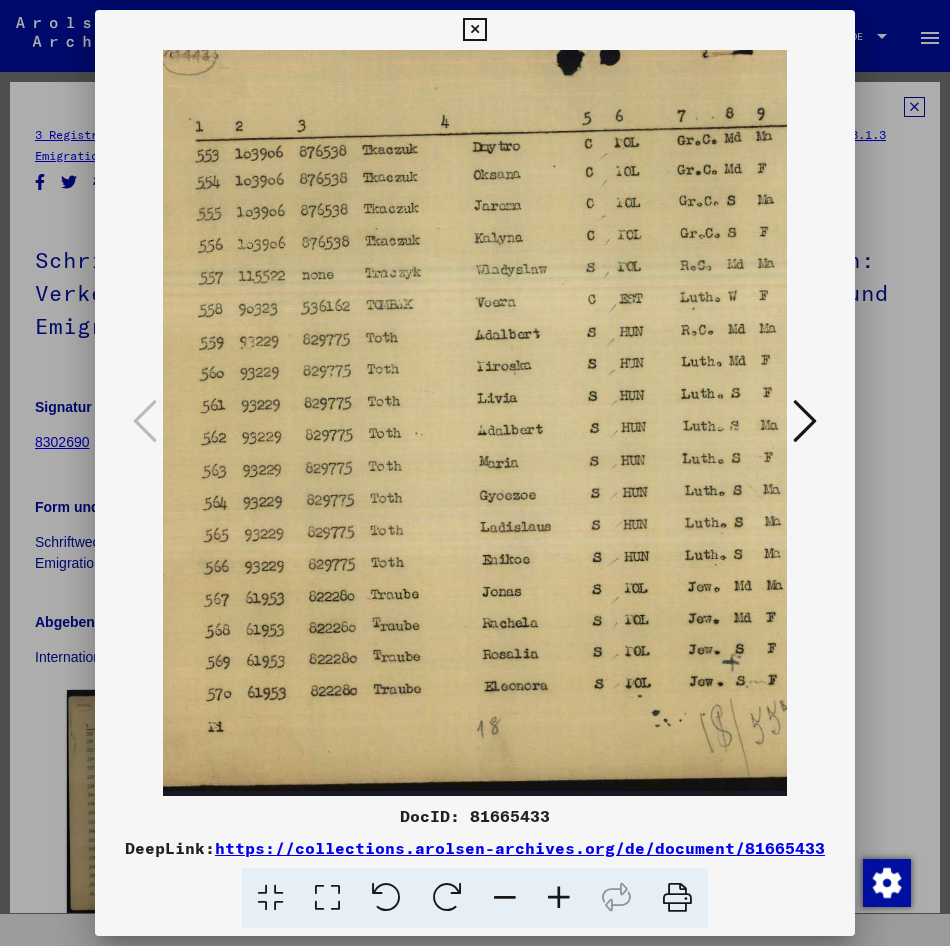 scroll, scrollTop: 50, scrollLeft: 0, axis: vertical 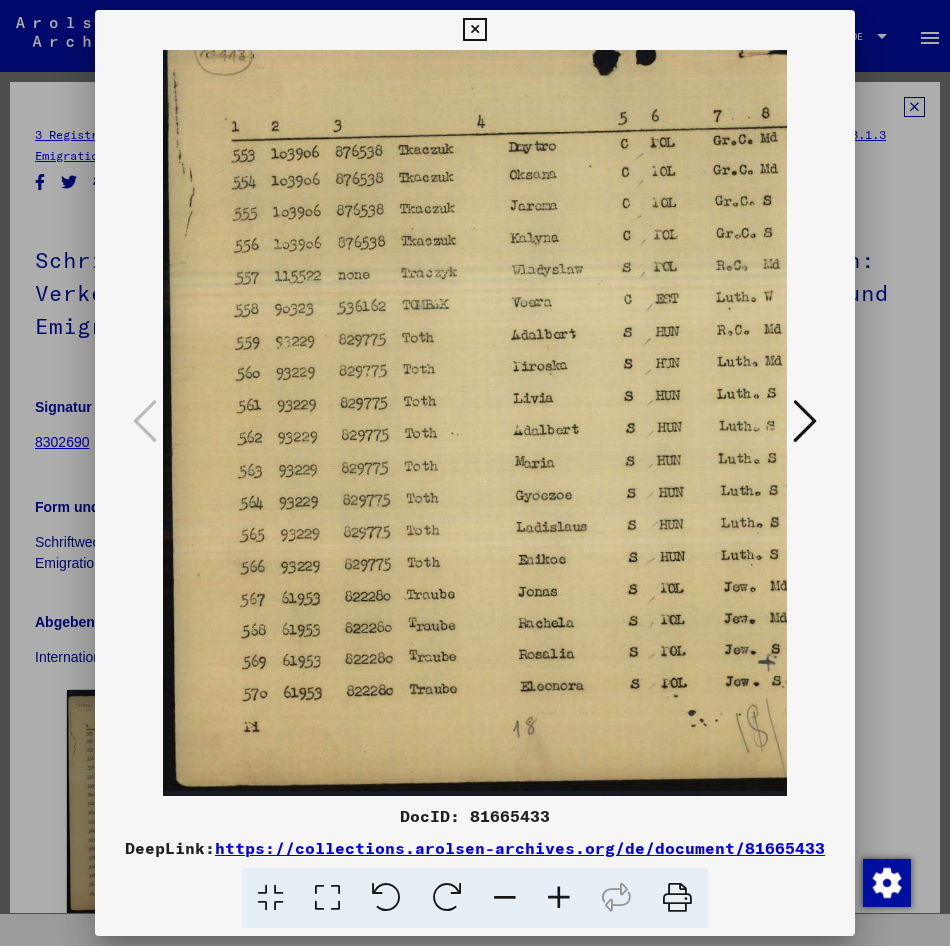 drag, startPoint x: 594, startPoint y: 580, endPoint x: 669, endPoint y: 569, distance: 75.802376 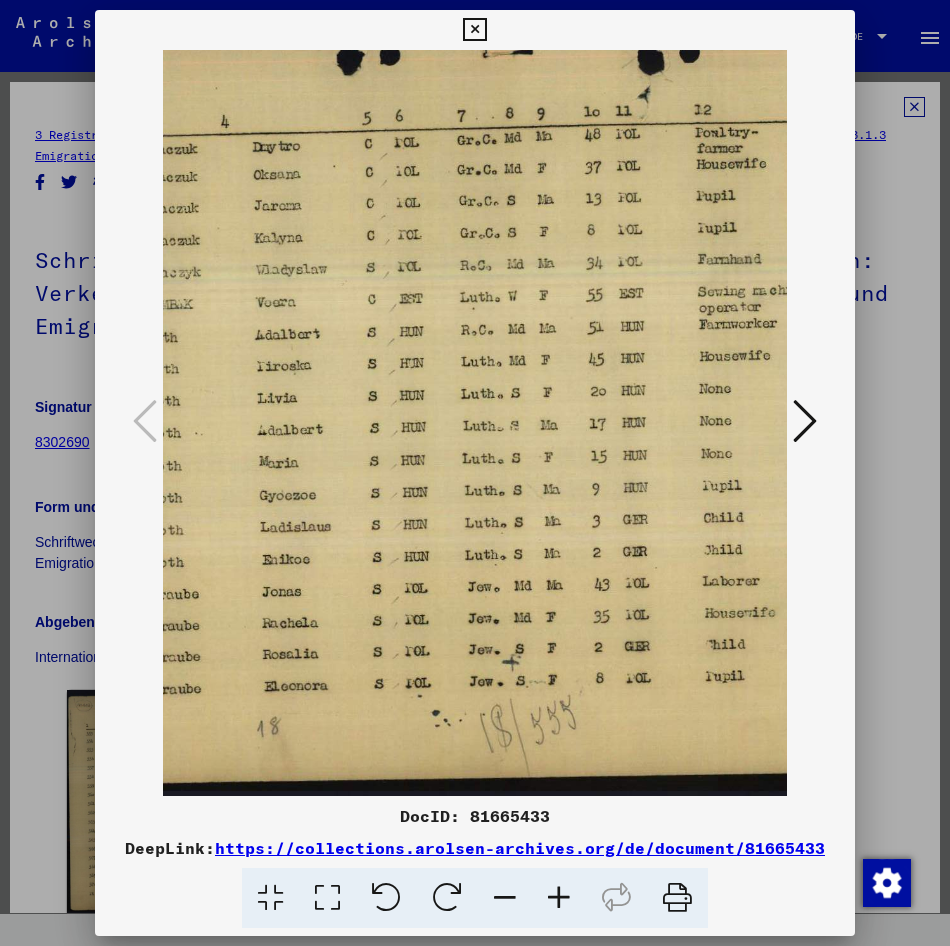 drag, startPoint x: 717, startPoint y: 738, endPoint x: 461, endPoint y: 690, distance: 260.46112 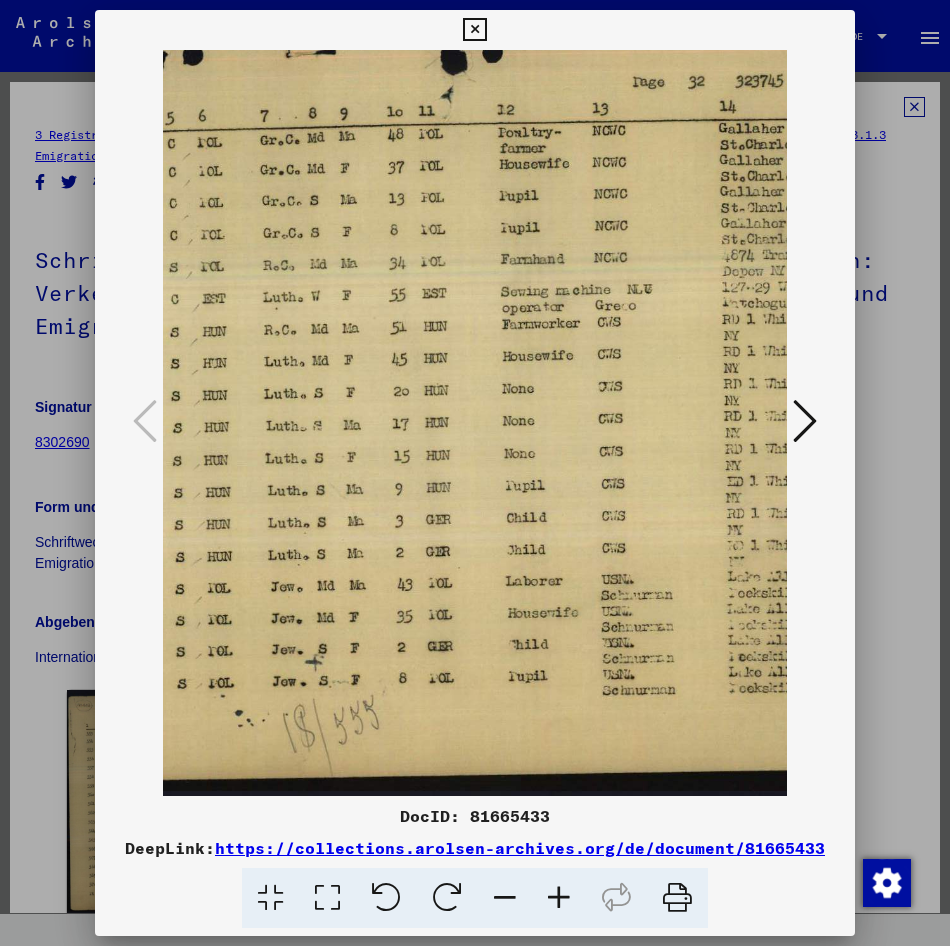 scroll, scrollTop: 50, scrollLeft: 455, axis: both 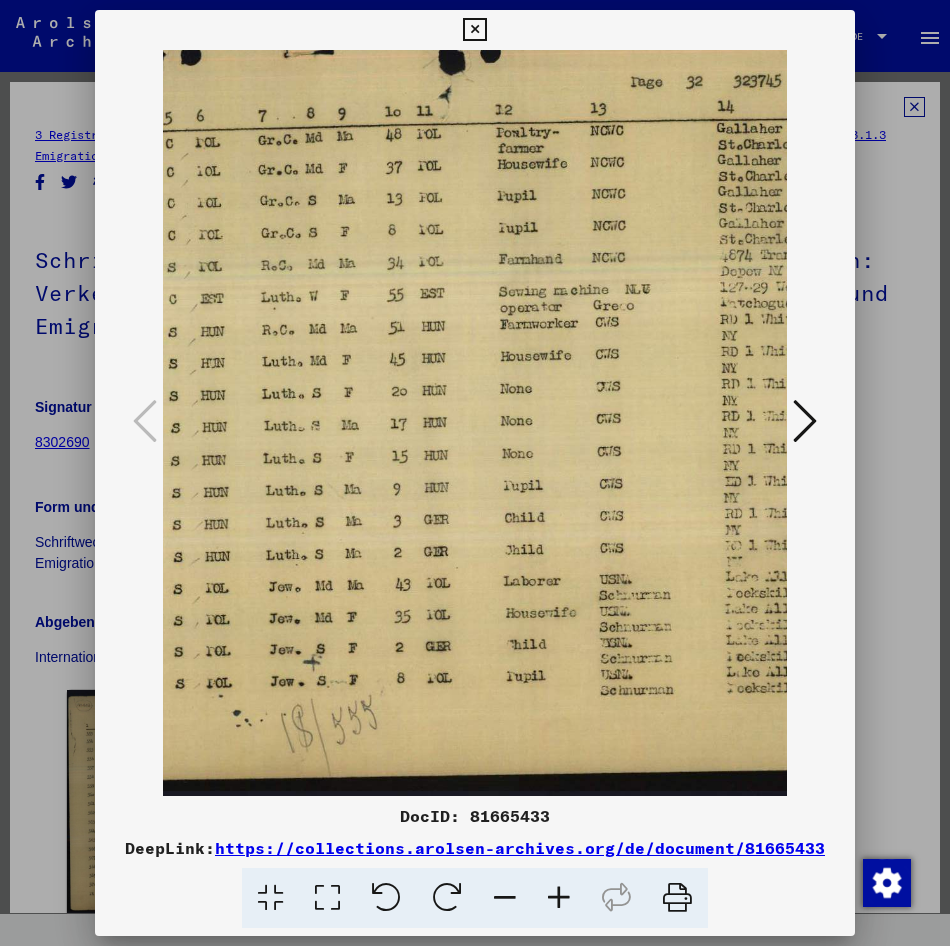 drag, startPoint x: 630, startPoint y: 709, endPoint x: 431, endPoint y: 679, distance: 201.2486 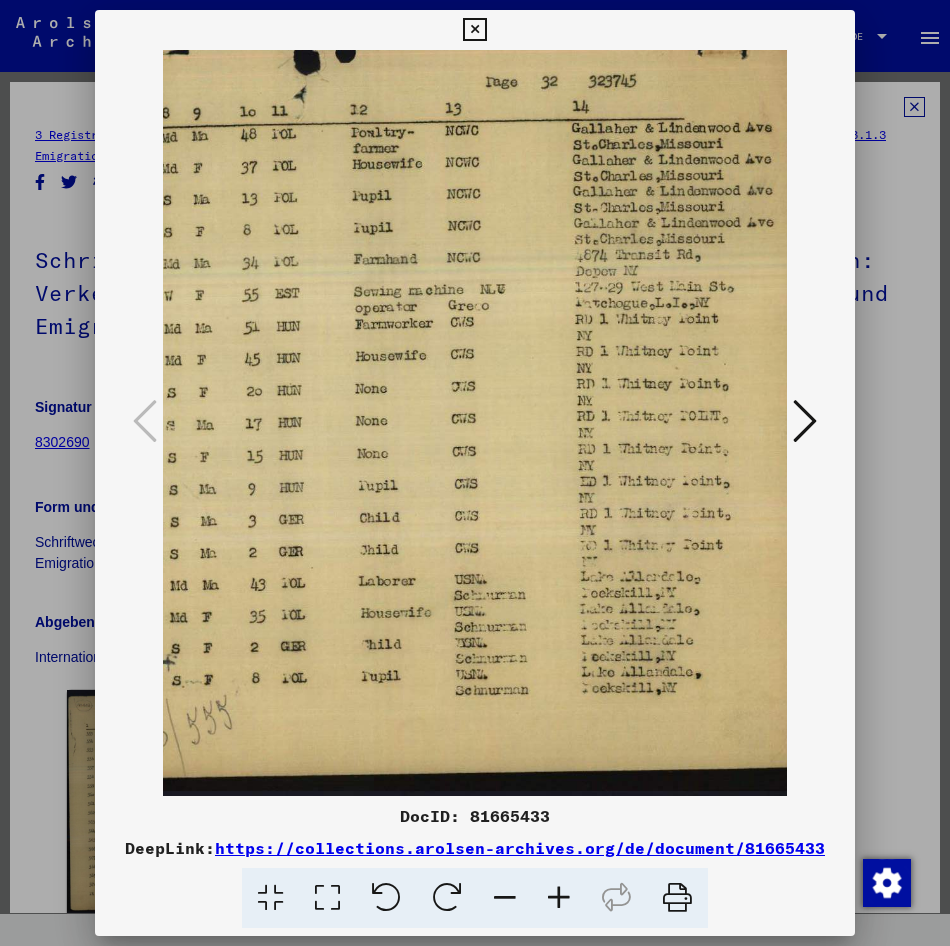 scroll, scrollTop: 50, scrollLeft: 628, axis: both 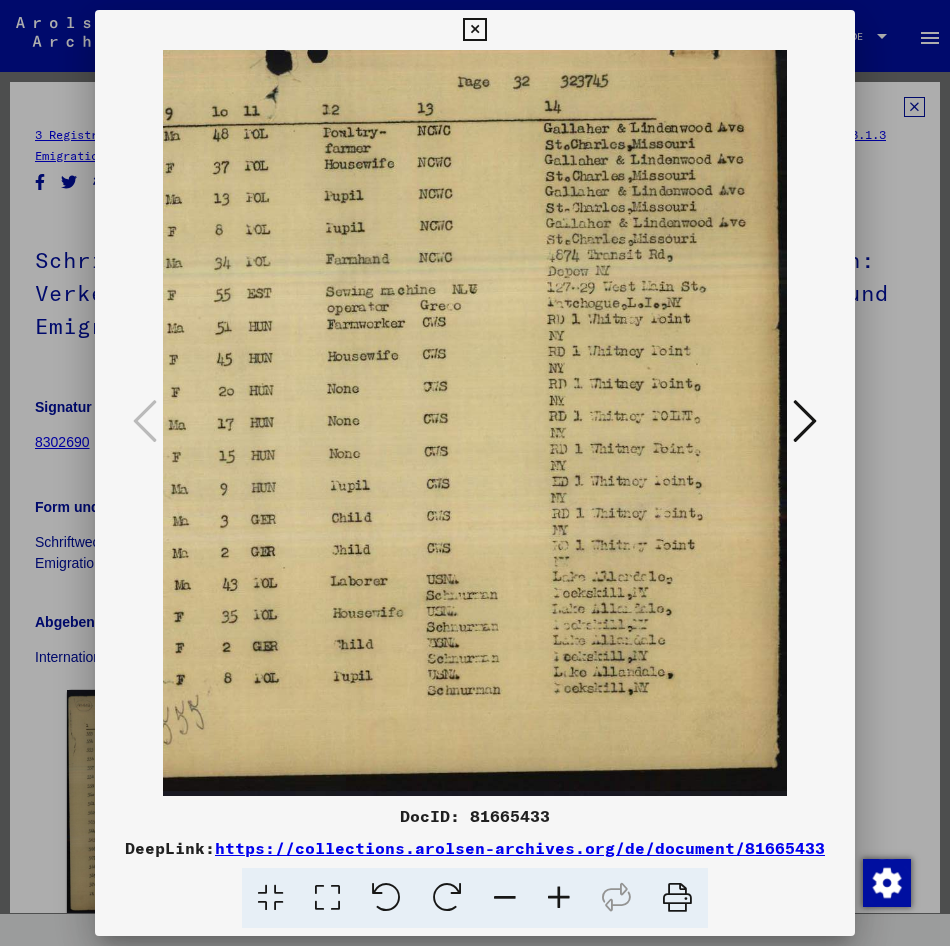 drag, startPoint x: 727, startPoint y: 691, endPoint x: 548, endPoint y: 673, distance: 179.90276 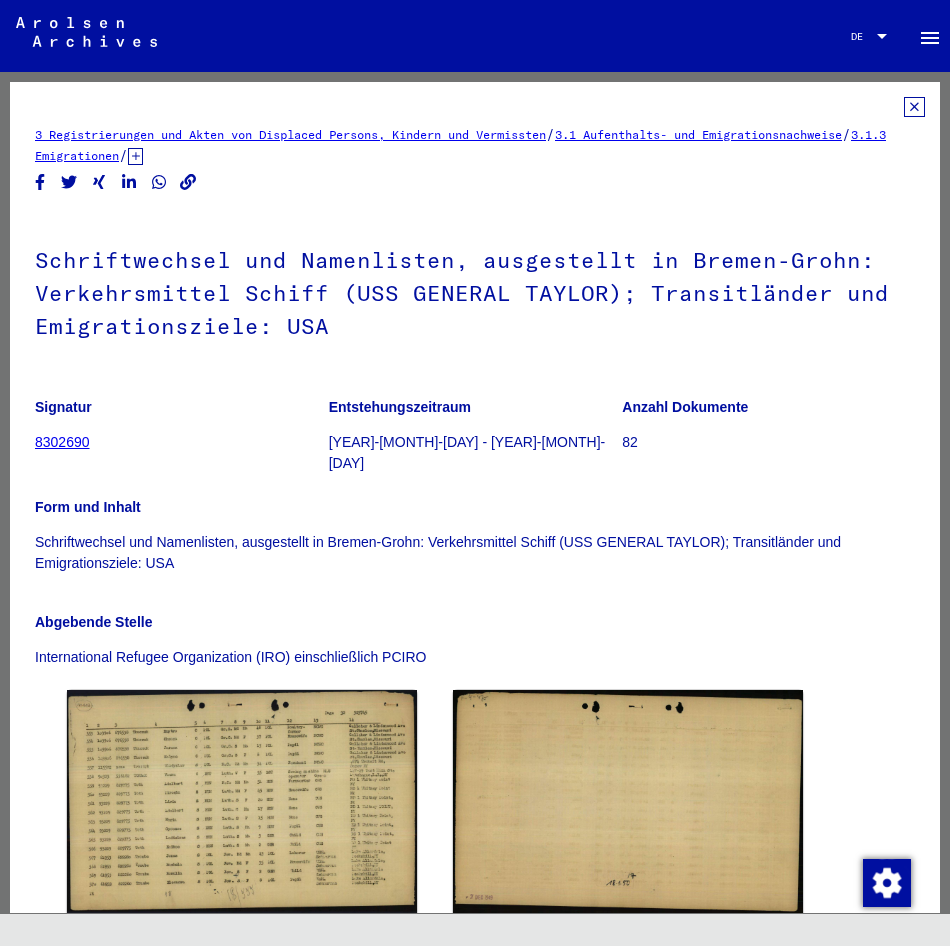 click on "Schriftwechsel und Namenlisten, ausgestellt in Bremen-Grohn: Verkehrsmittel Schiff (USS GENERAL TAYLOR); Transitländer und Emigrationsziele: USA  Abgebende Stelle International Refugee Organization (IRO) einschließlich PCIRO DocID: 81665433 DocID: 81665433 See comments created before January 2022" 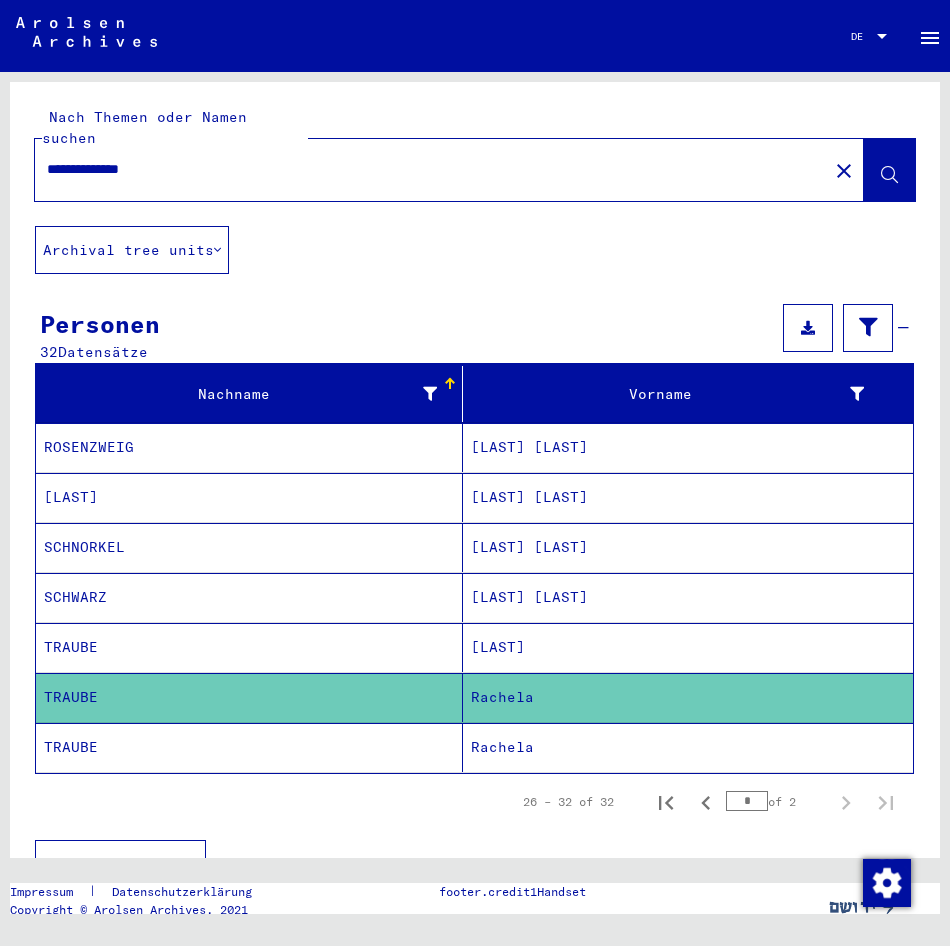 click on "Rachela" 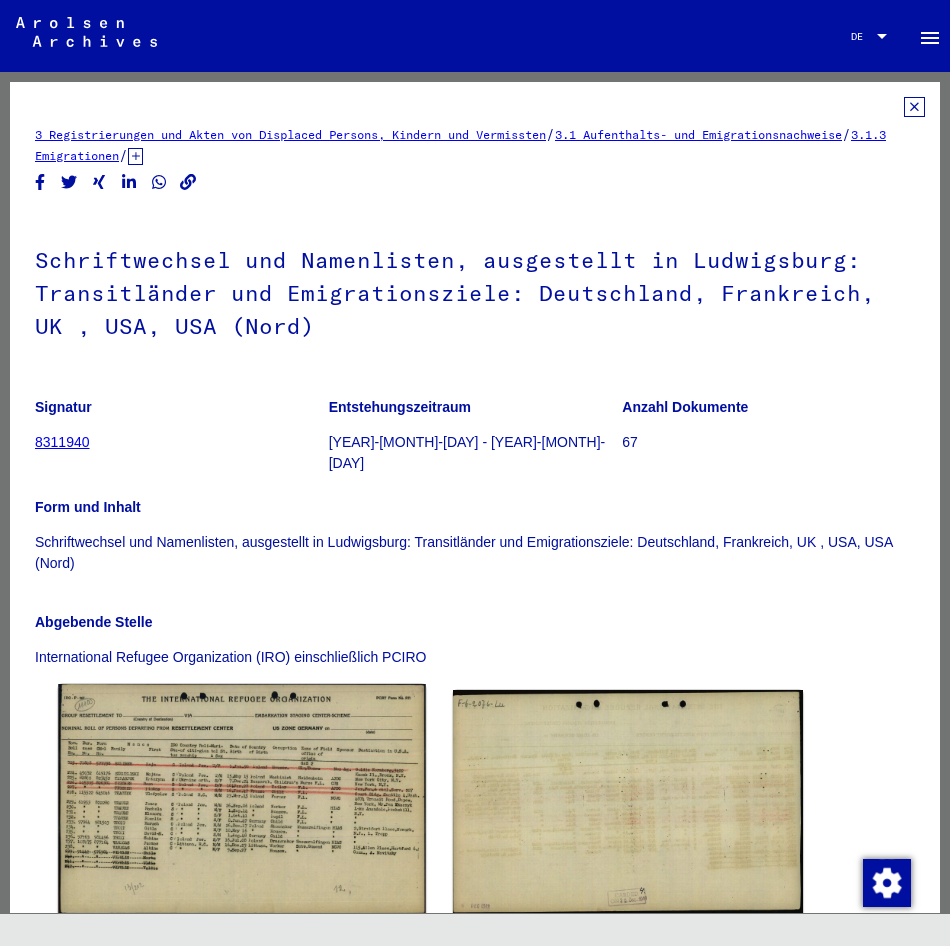 click 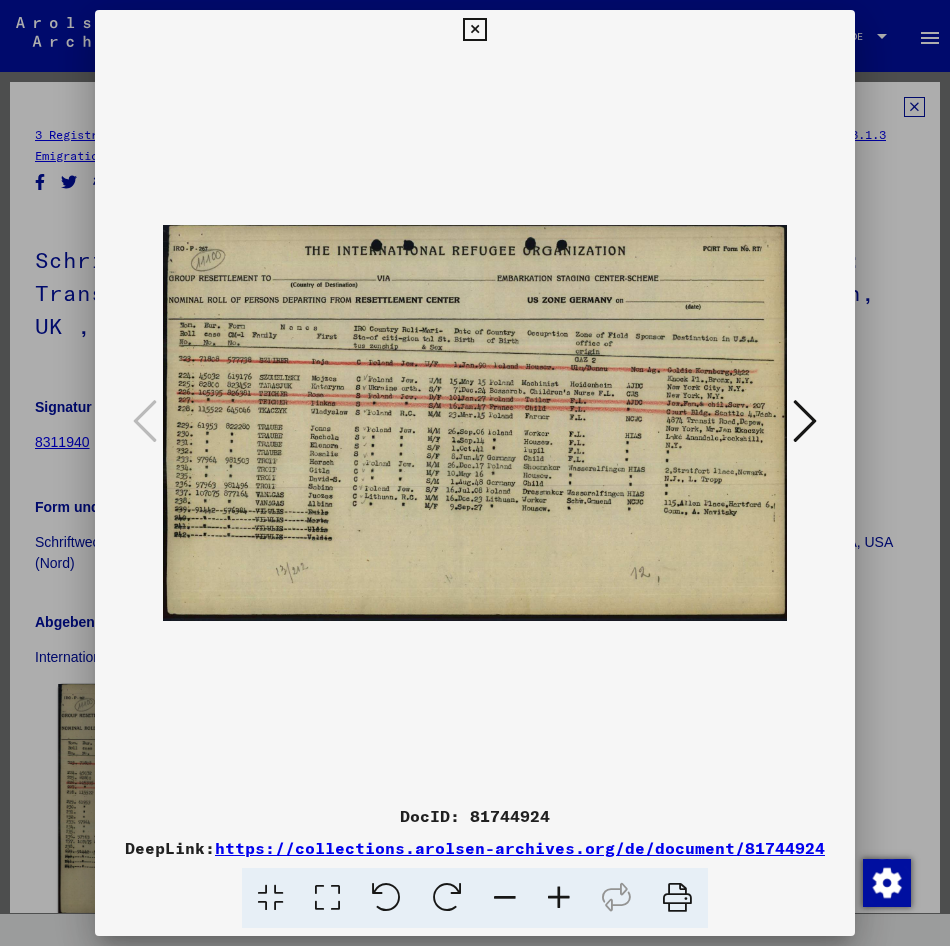 scroll, scrollTop: 0, scrollLeft: 0, axis: both 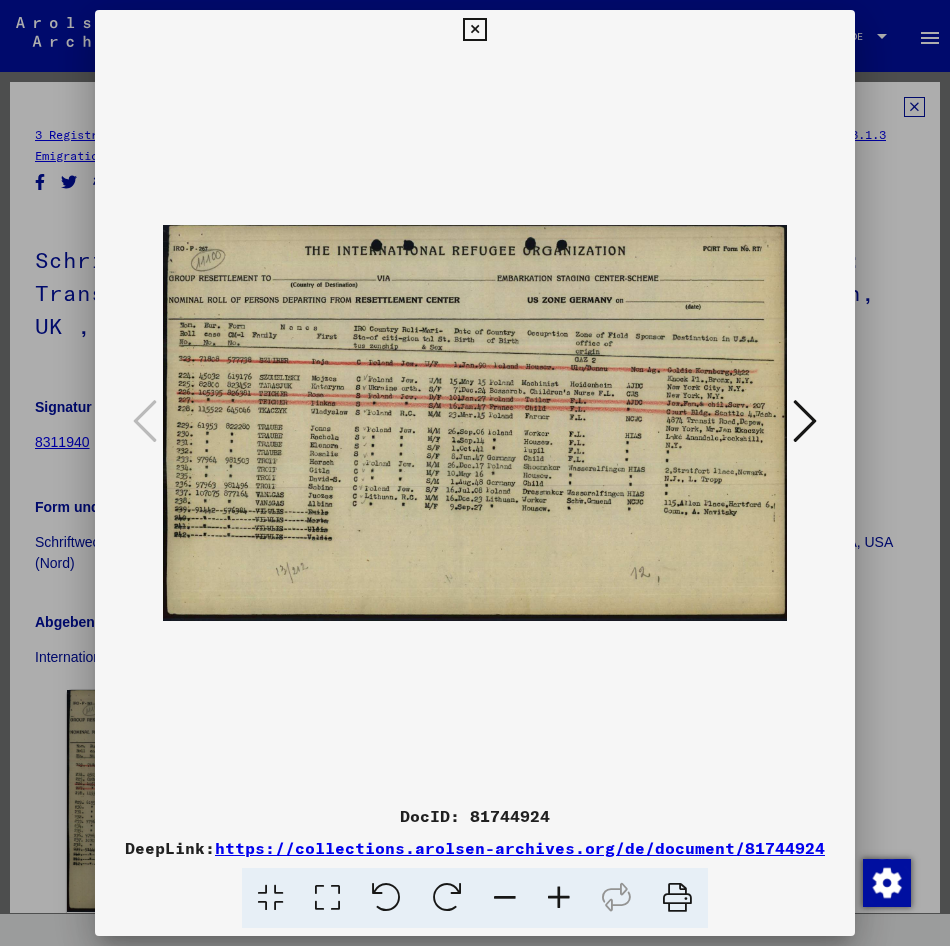click at bounding box center [475, 473] 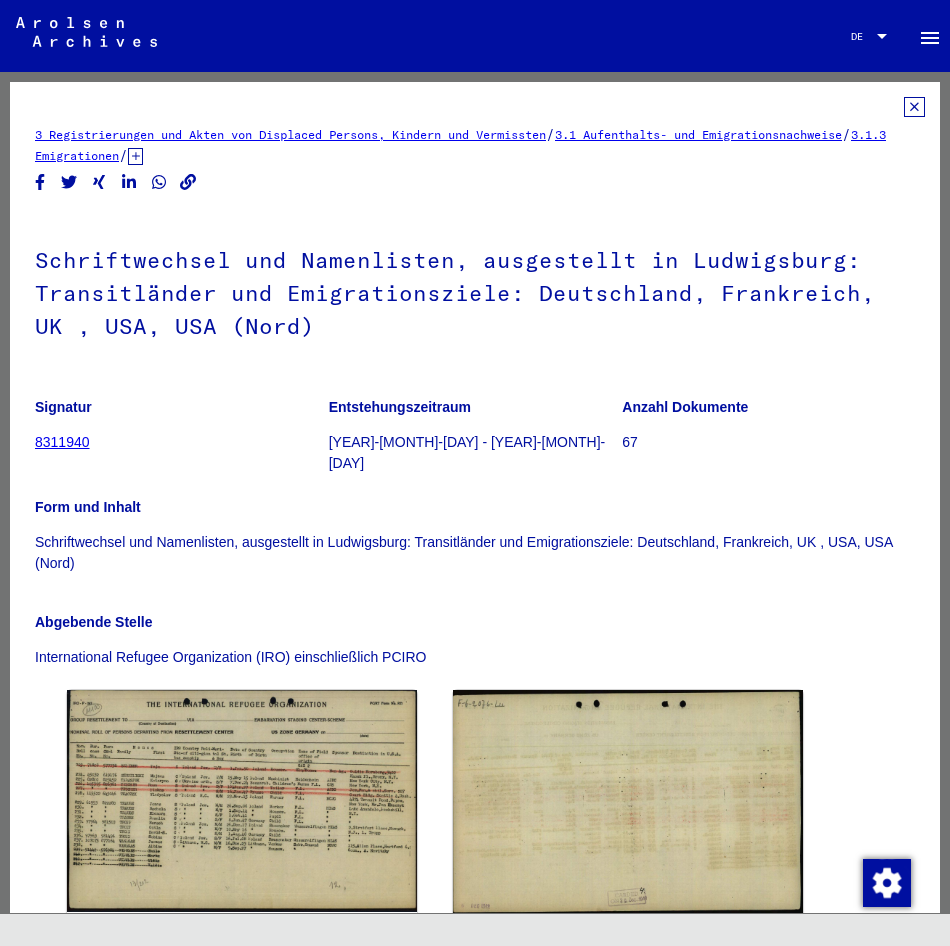 click 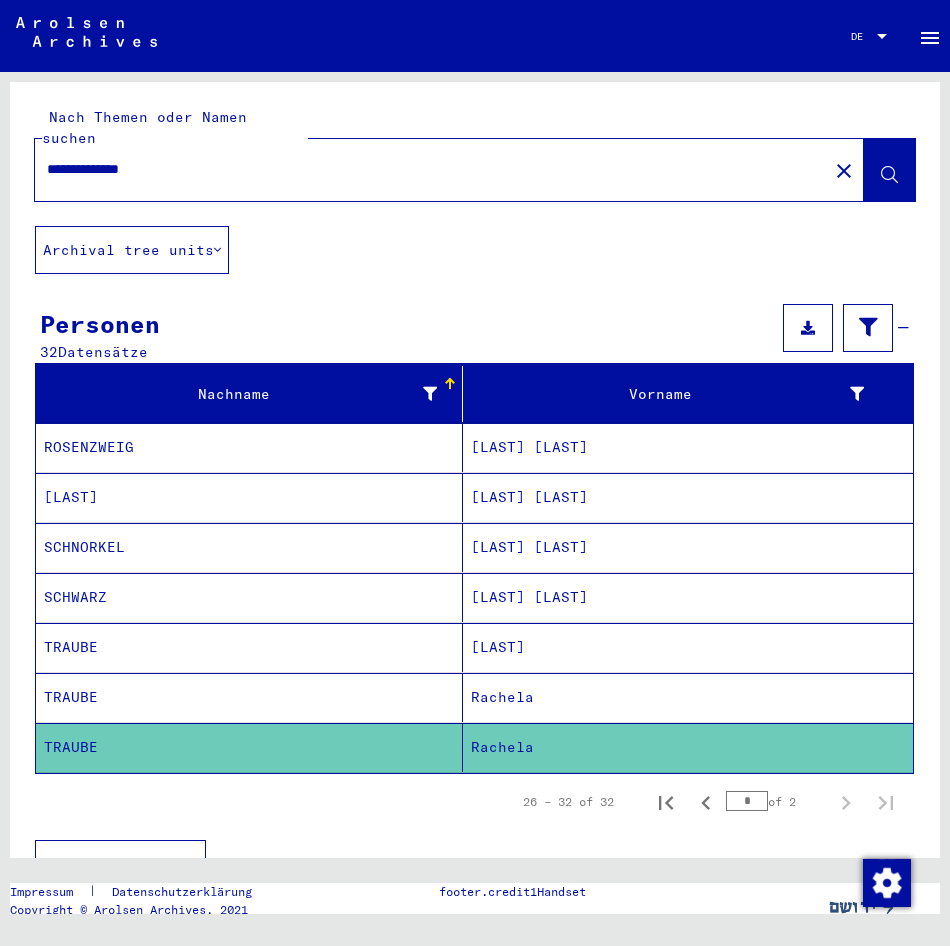 click on "**********" at bounding box center (431, 169) 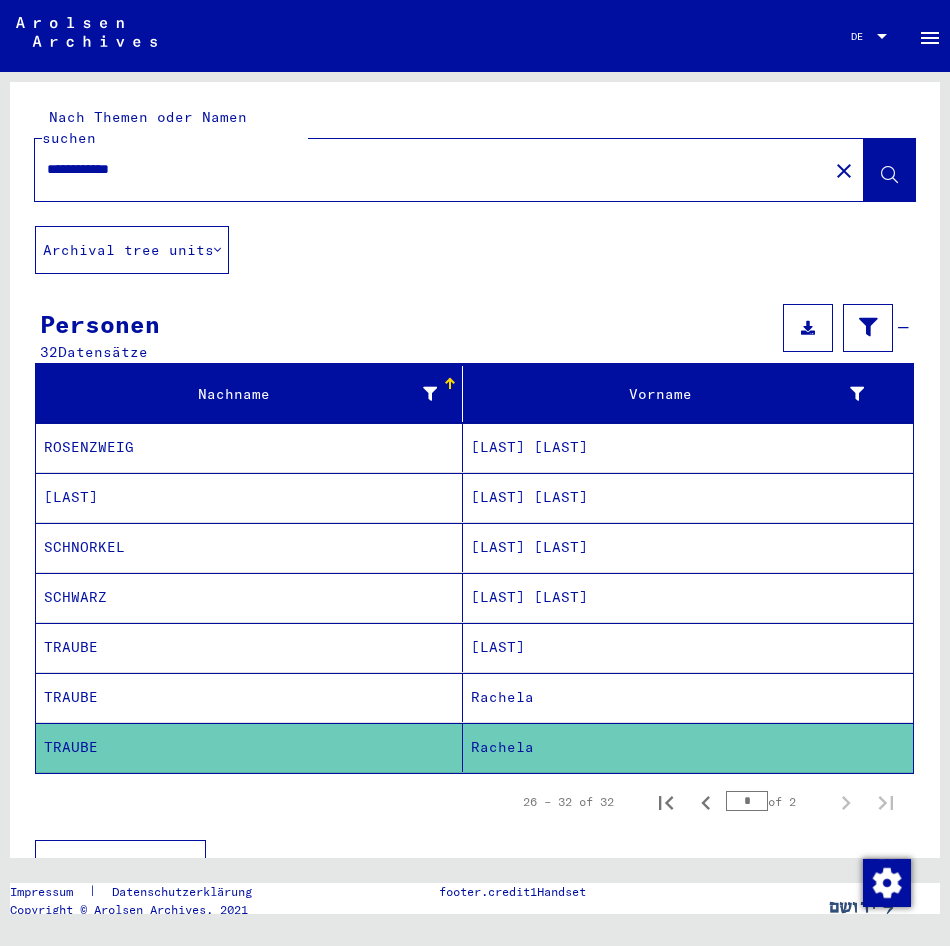 type on "**********" 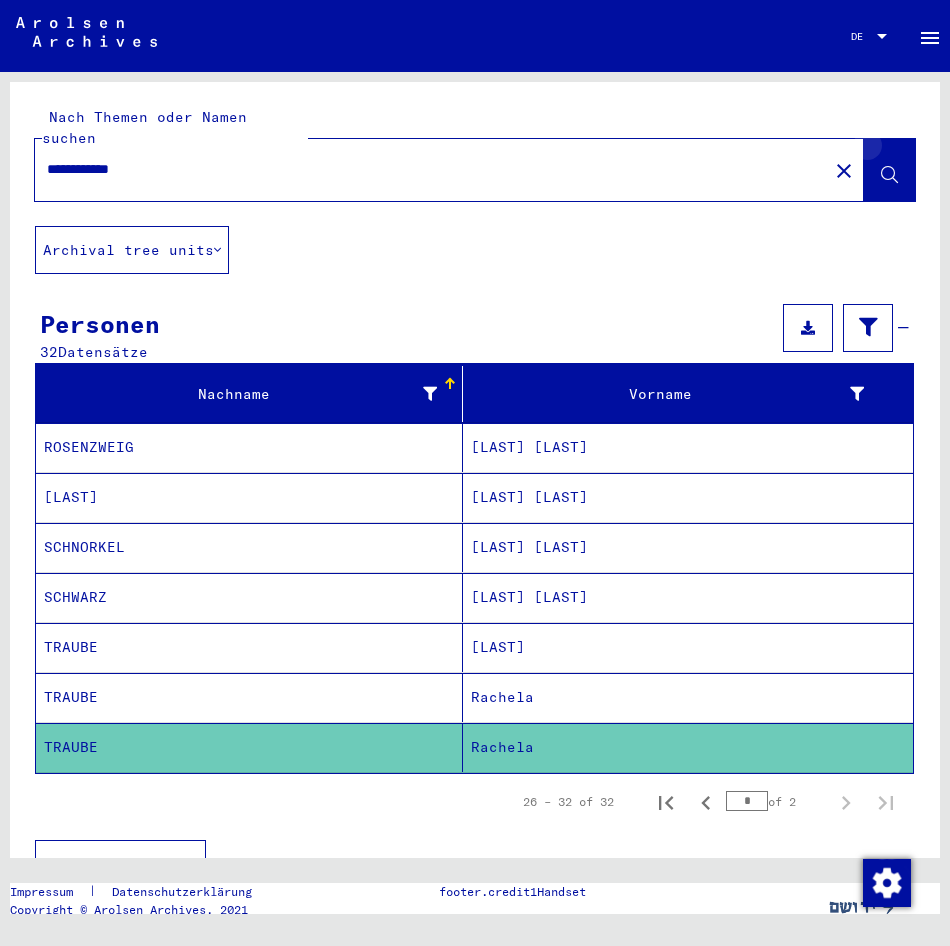 click 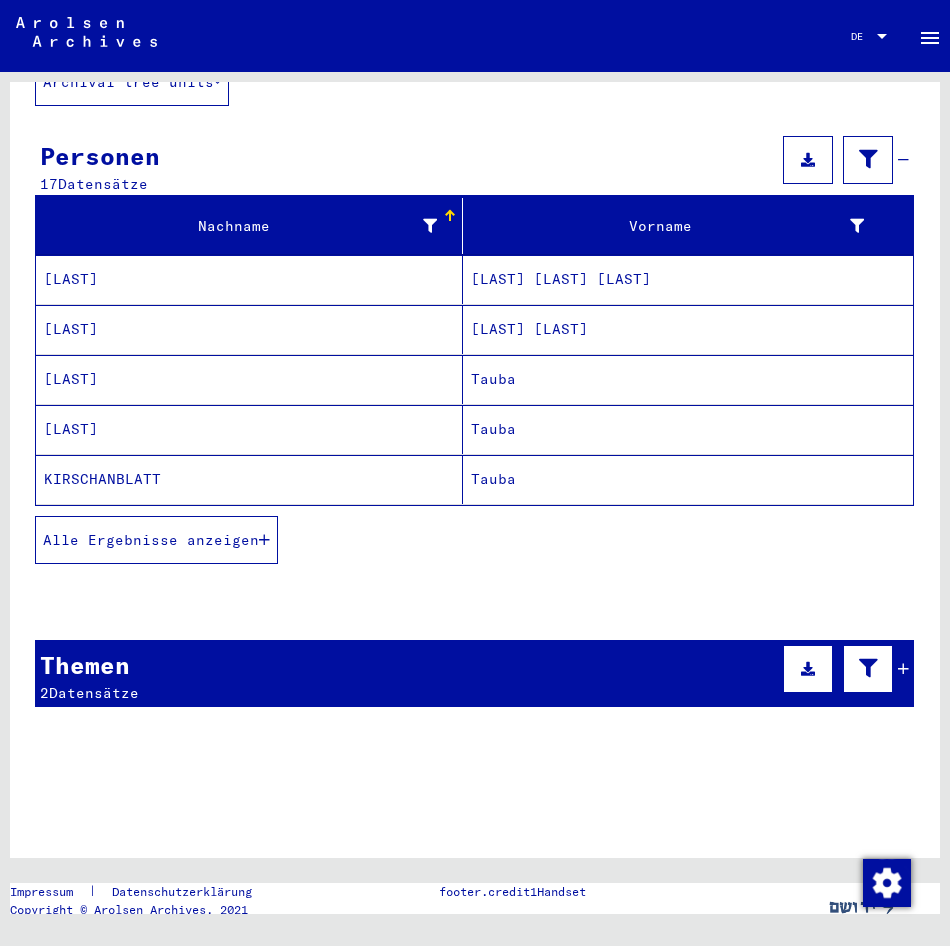scroll, scrollTop: 200, scrollLeft: 0, axis: vertical 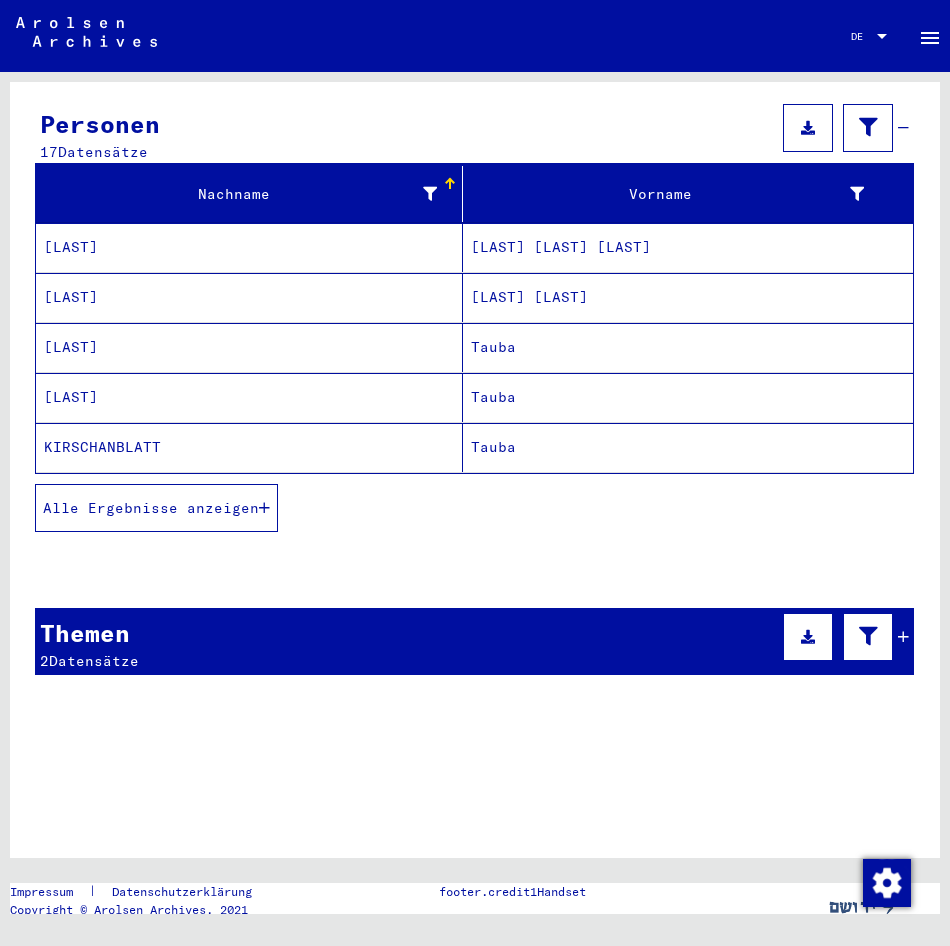 click on "Alle Ergebnisse anzeigen" at bounding box center [151, 508] 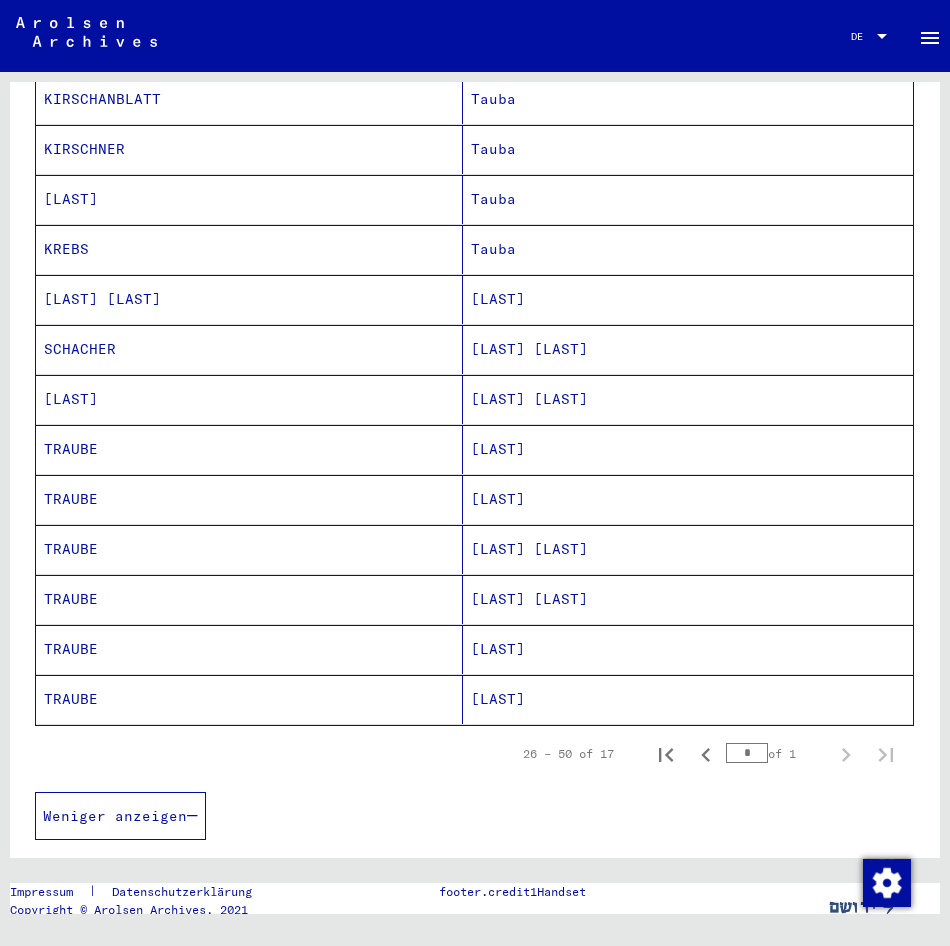 scroll, scrollTop: 500, scrollLeft: 0, axis: vertical 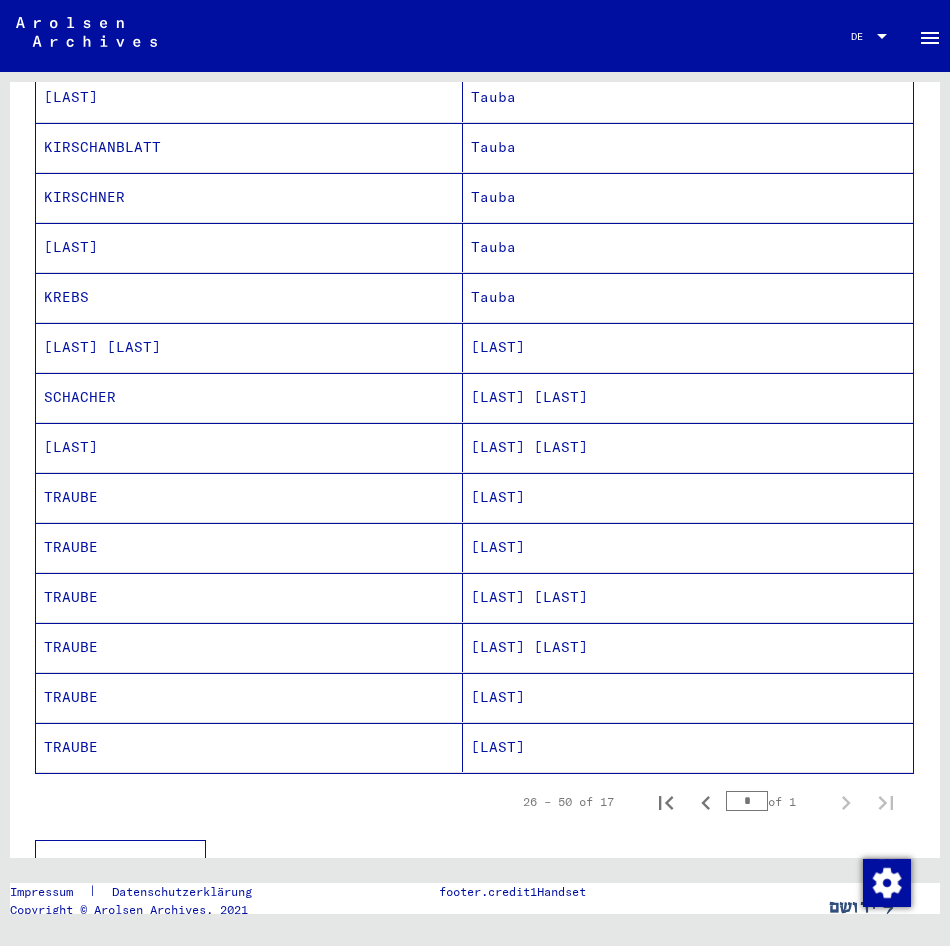 click on "[LAST]" at bounding box center (688, 547) 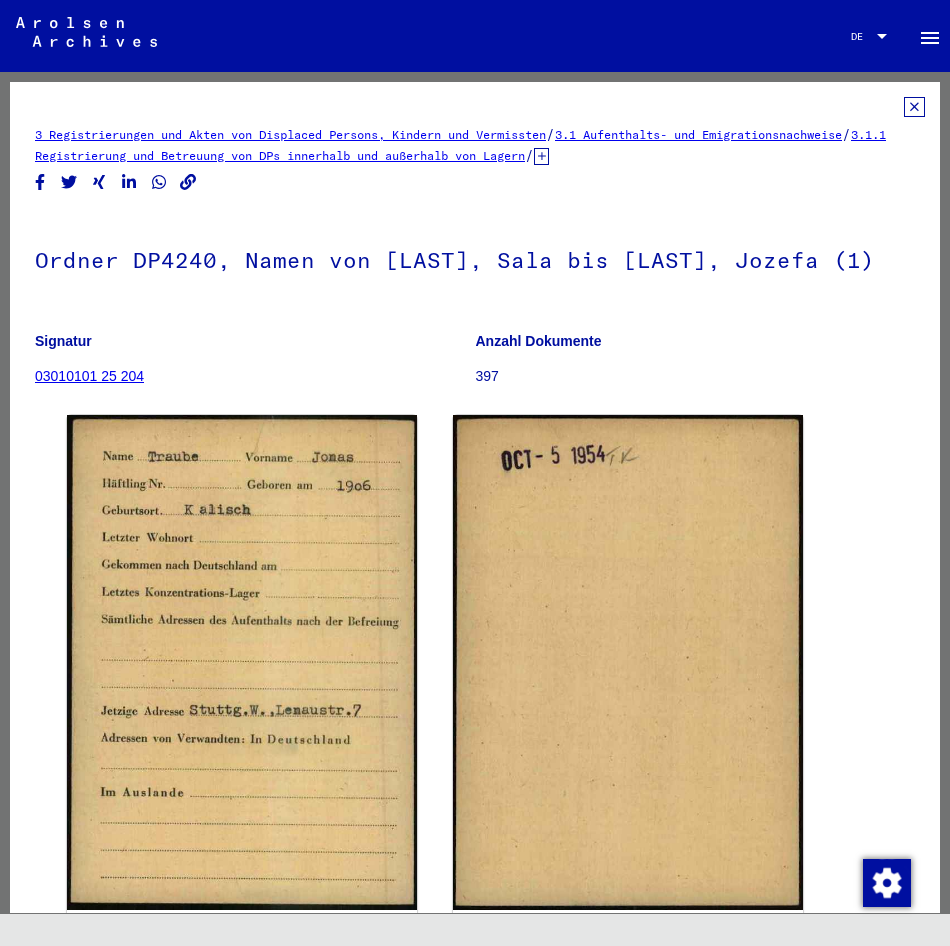 scroll, scrollTop: 0, scrollLeft: 0, axis: both 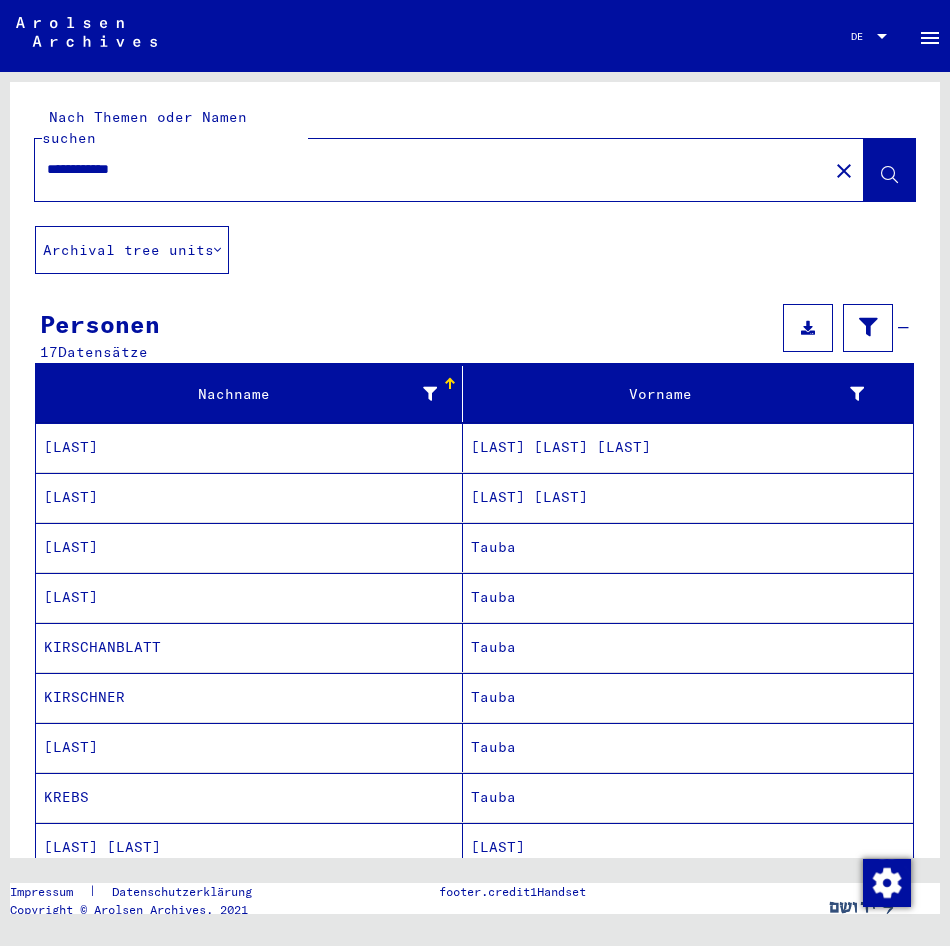 click on "Tauba" at bounding box center [688, 647] 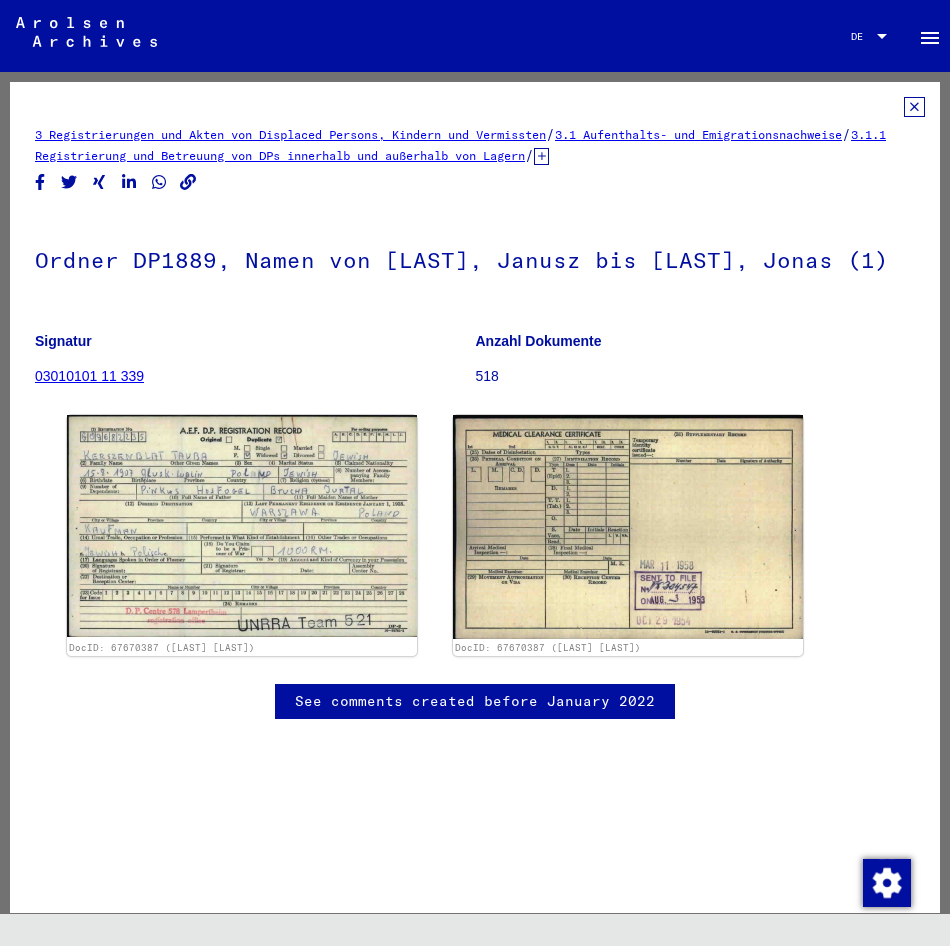 scroll, scrollTop: 0, scrollLeft: 0, axis: both 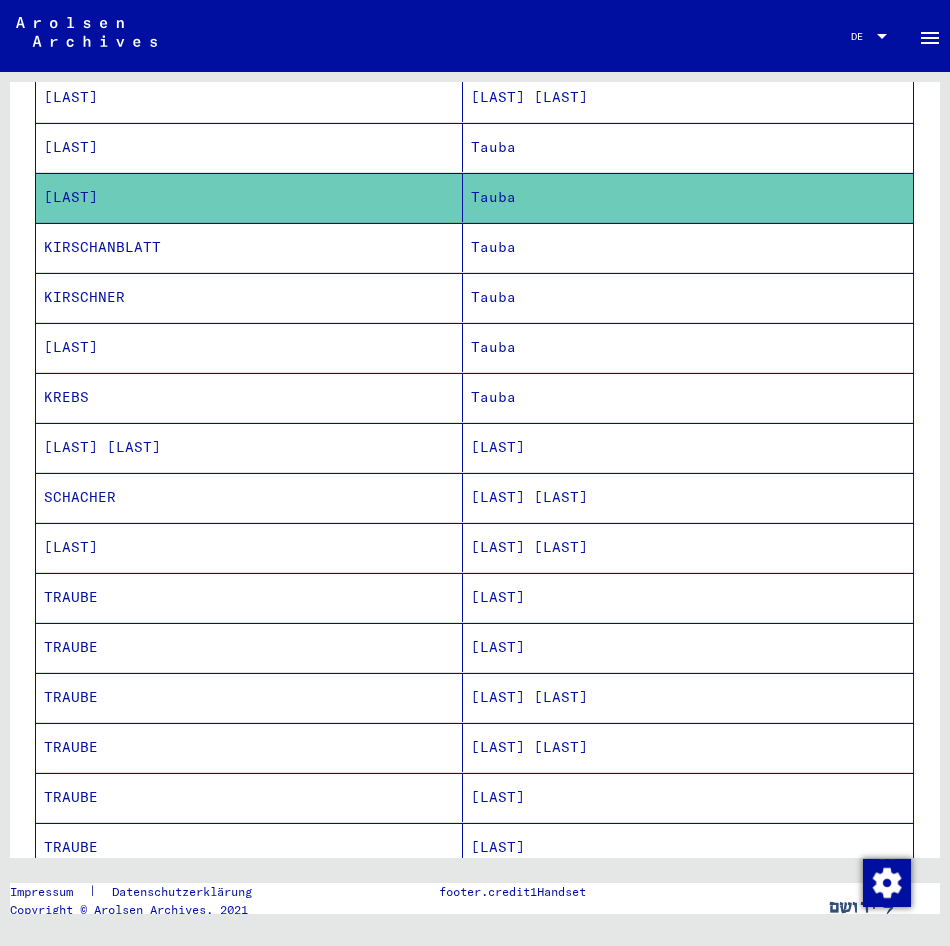 click on "[LAST]" at bounding box center [688, 697] 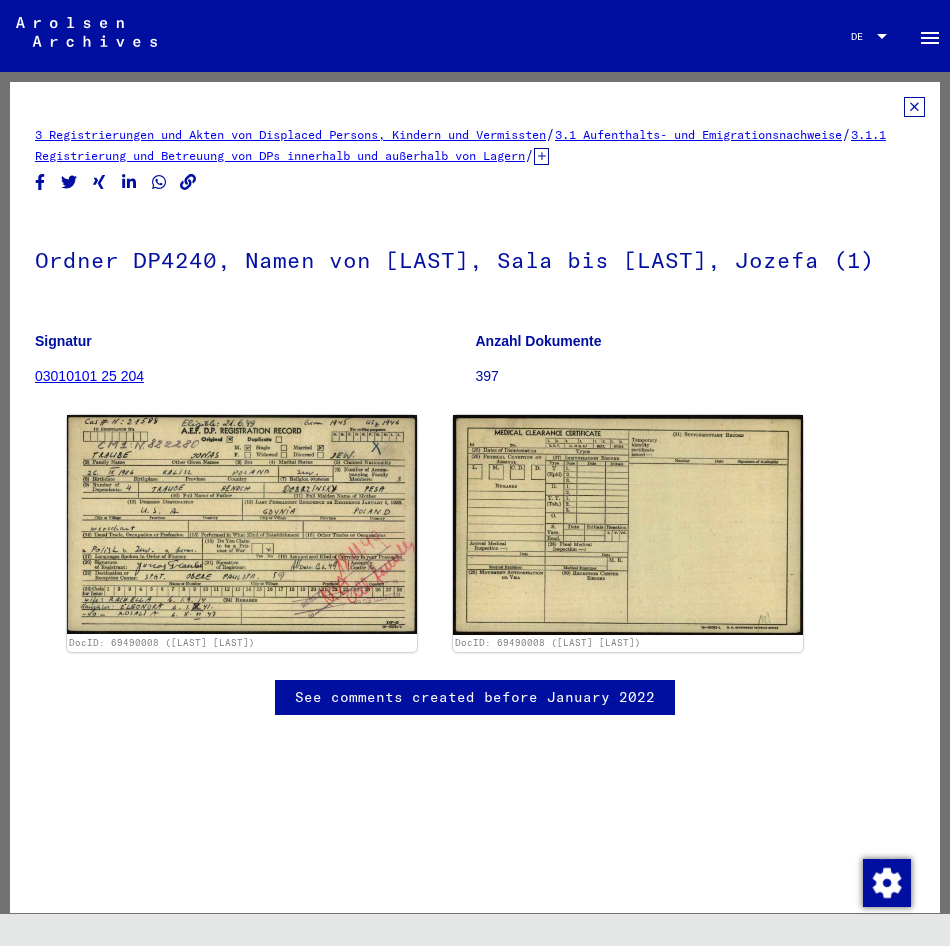 scroll, scrollTop: 0, scrollLeft: 0, axis: both 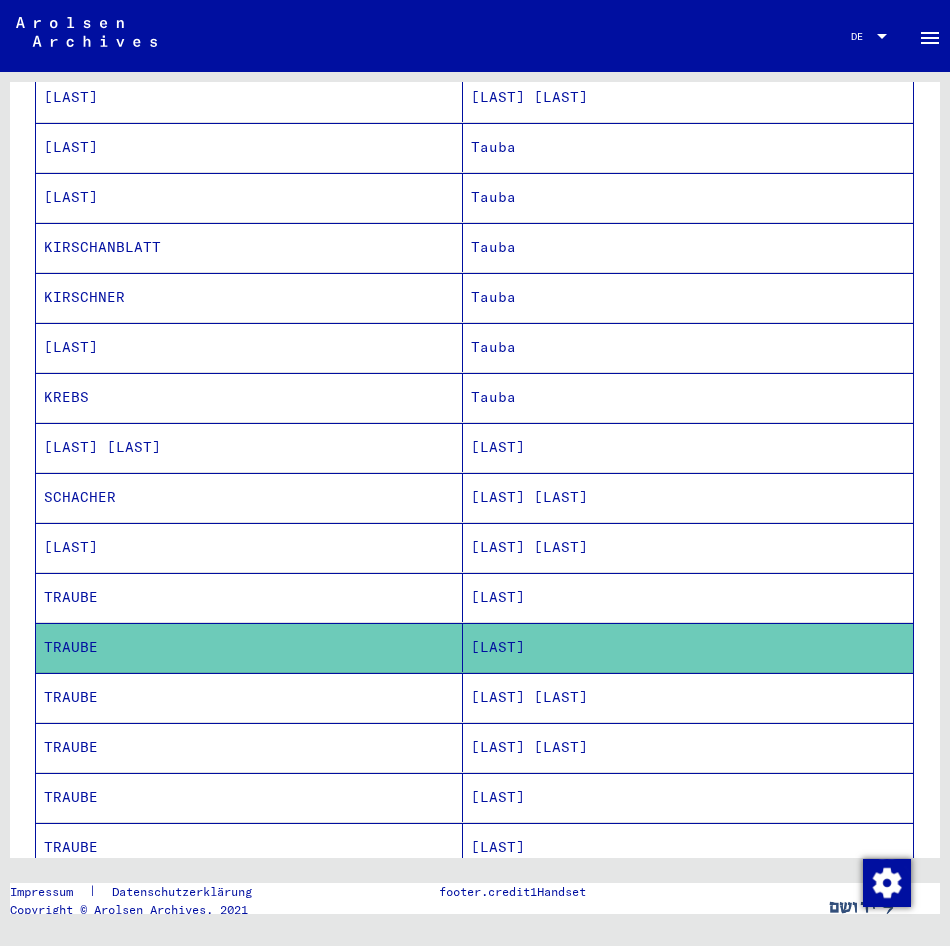 click on "[LAST] [LAST]" at bounding box center [688, 747] 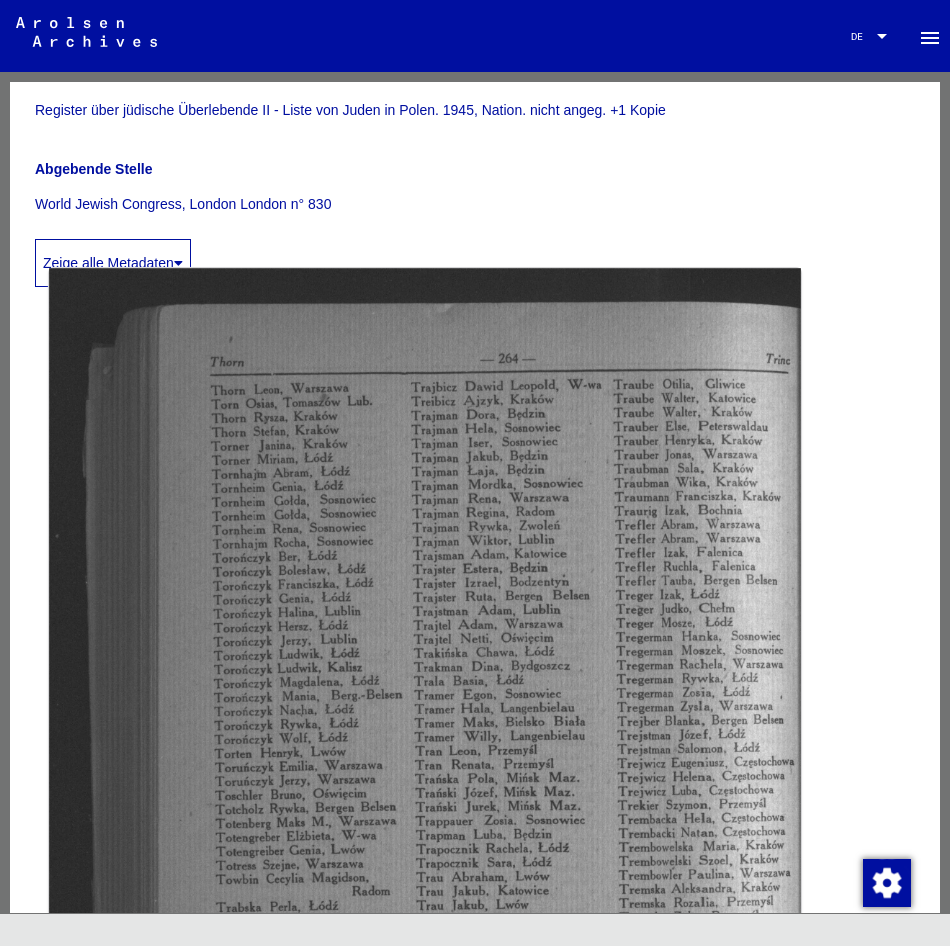 scroll, scrollTop: 400, scrollLeft: 0, axis: vertical 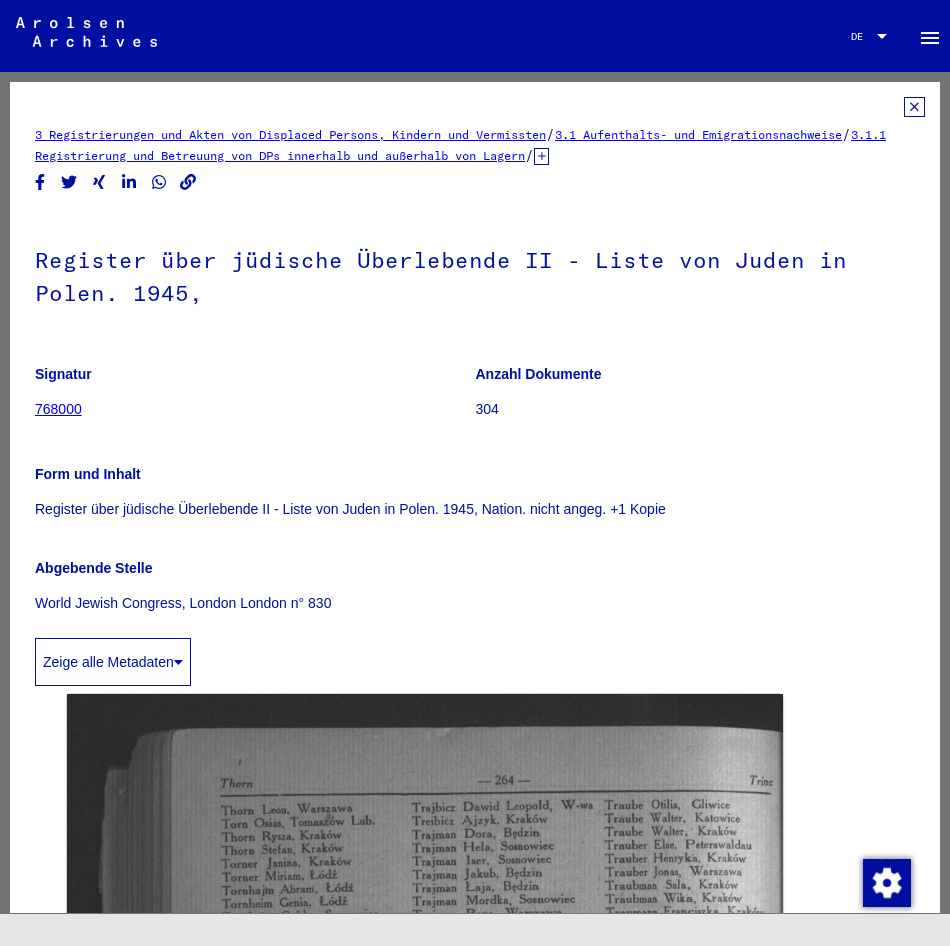 click 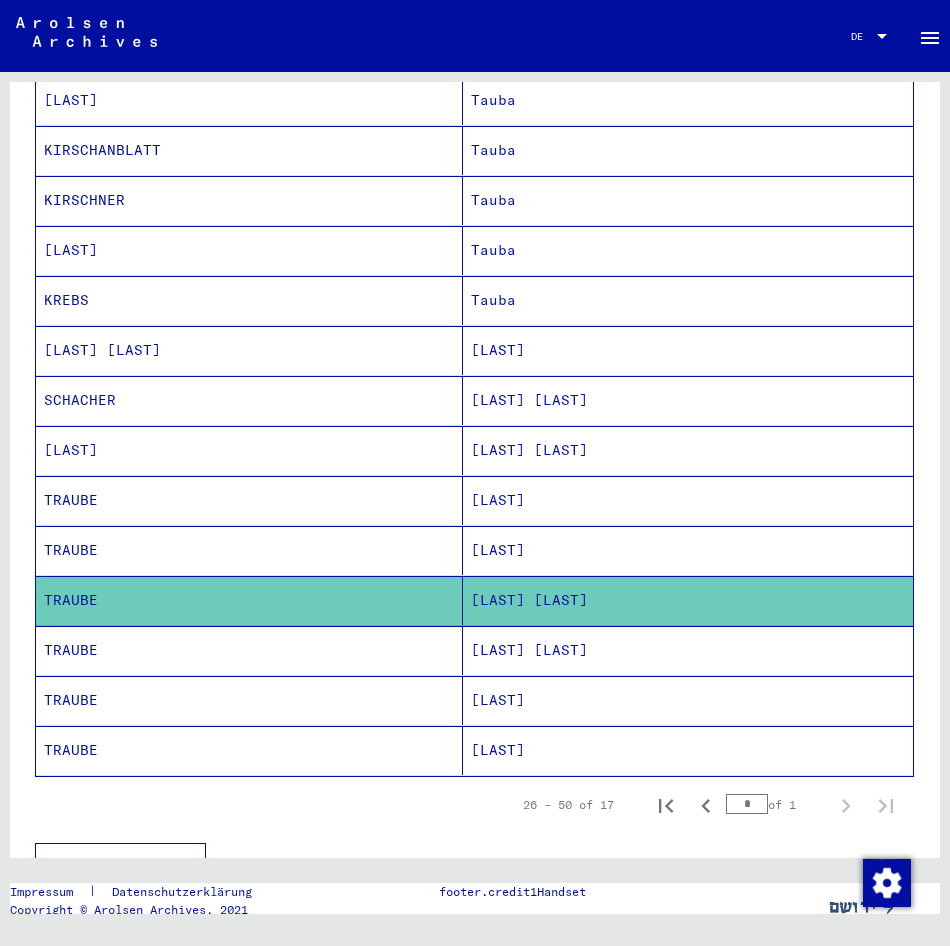 scroll, scrollTop: 500, scrollLeft: 0, axis: vertical 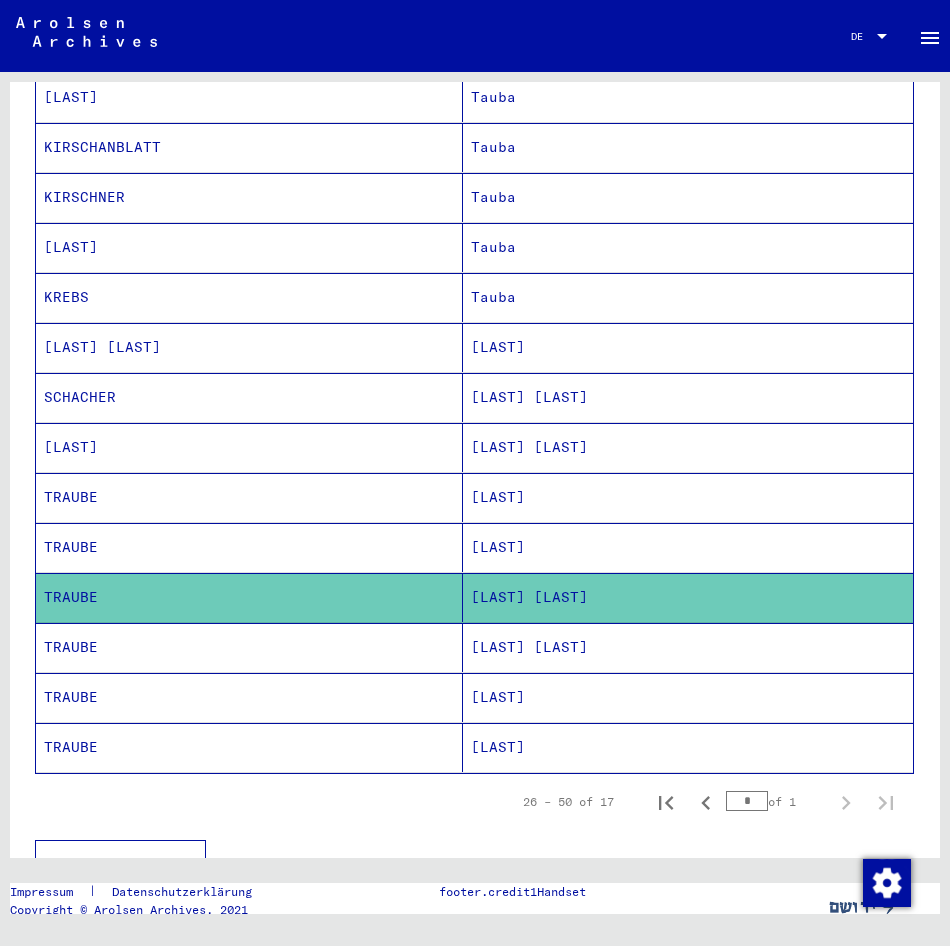 click on "[LAST] [LAST]" 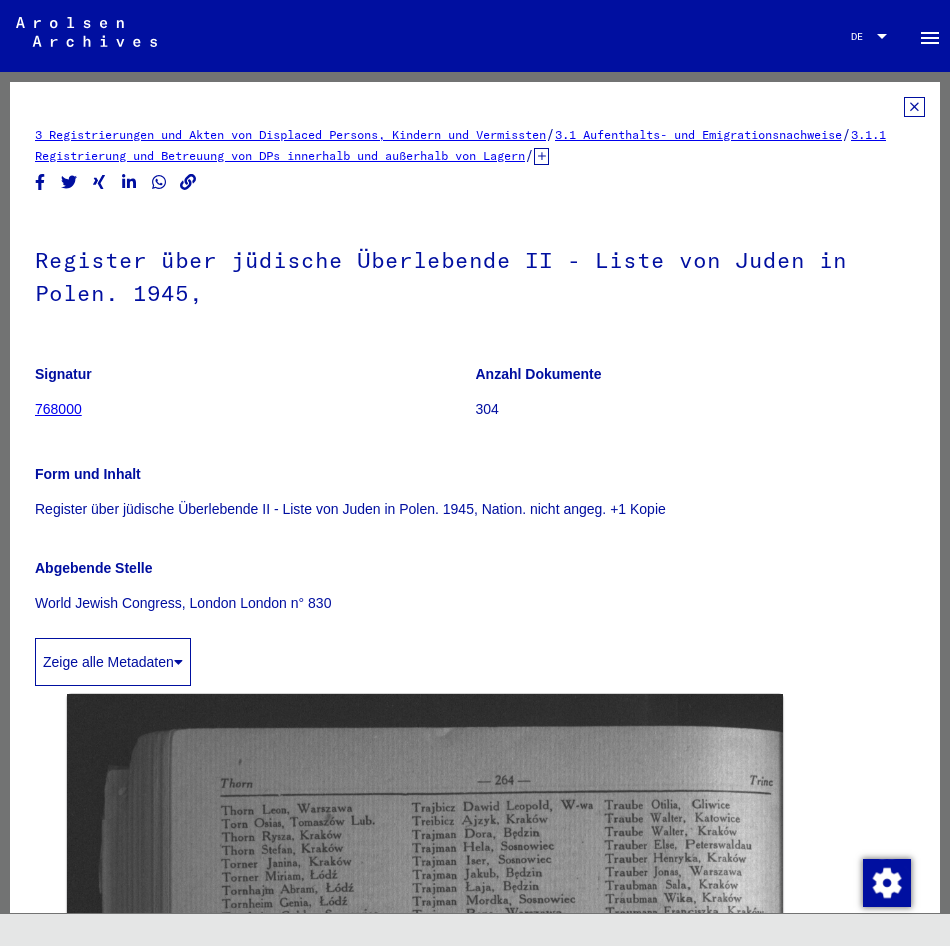 scroll, scrollTop: 0, scrollLeft: 0, axis: both 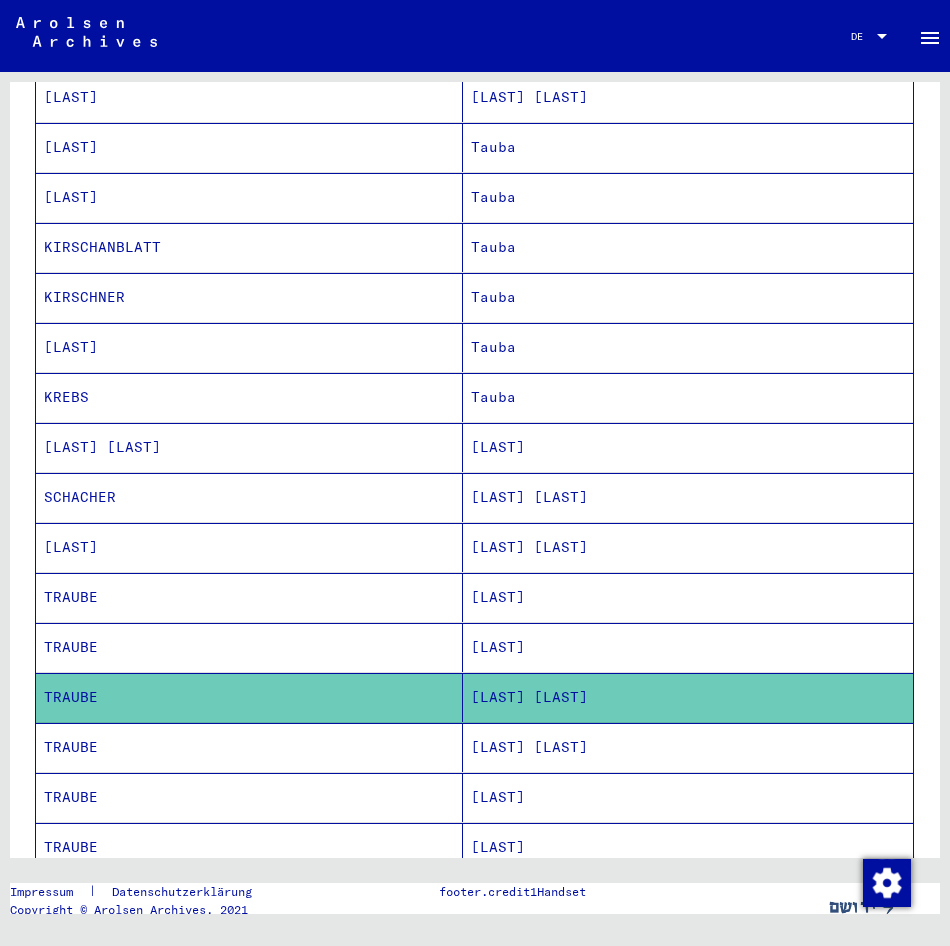 click on "[LAST] [LAST]" at bounding box center (688, 797) 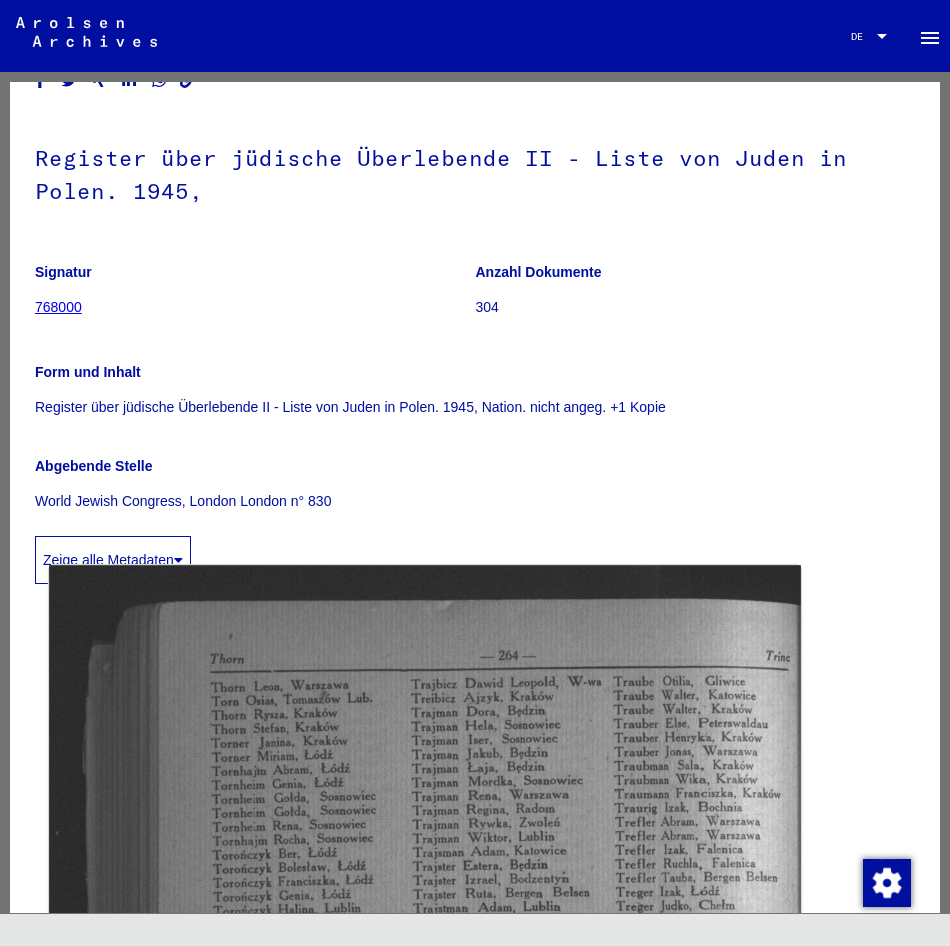 scroll 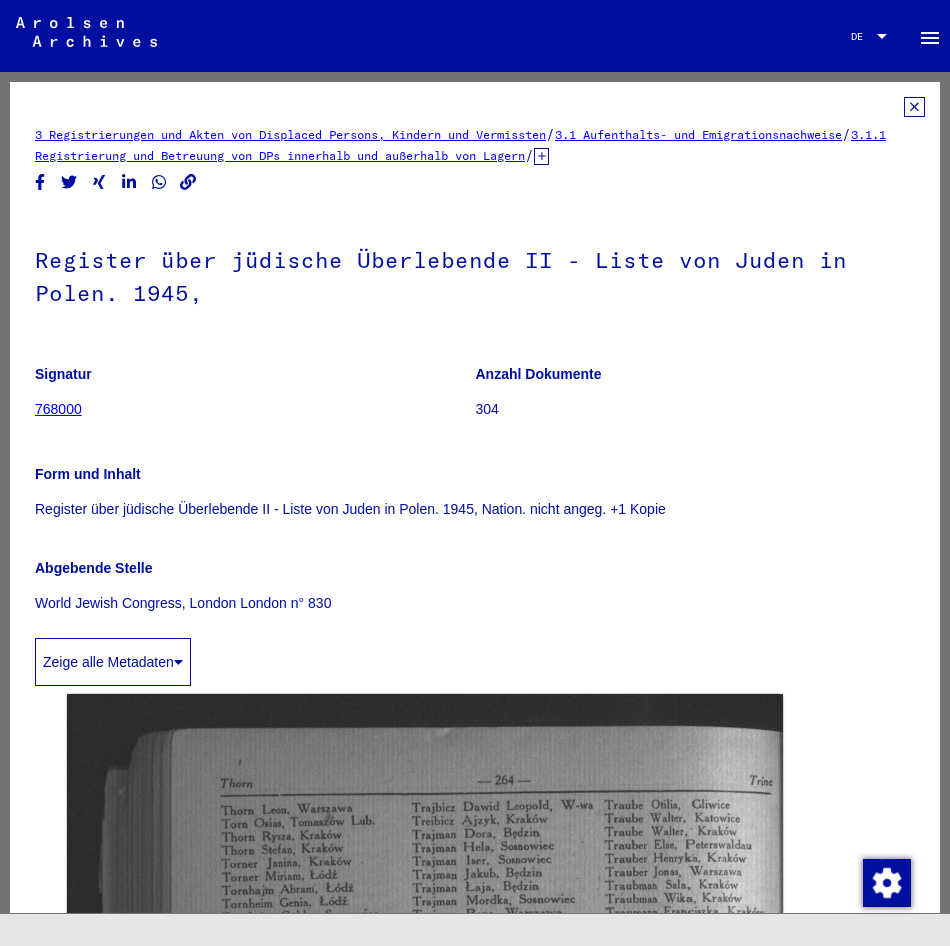 click 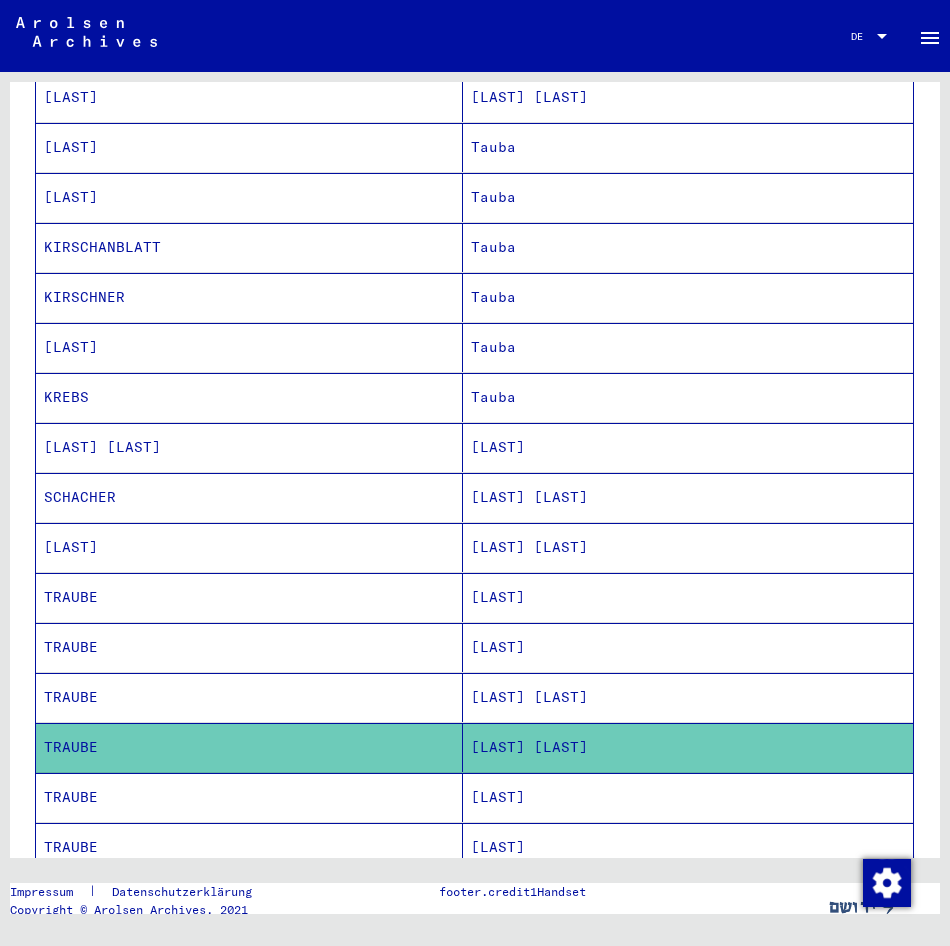 click on "[LAST]" at bounding box center (688, 847) 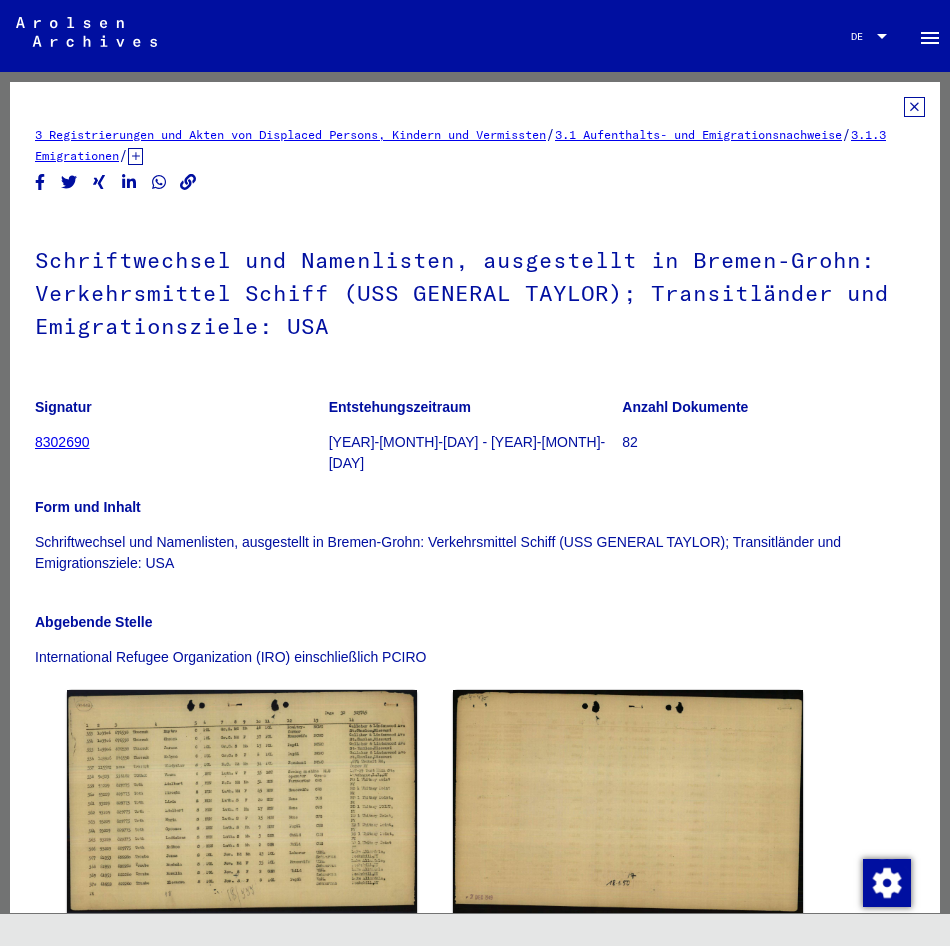 click 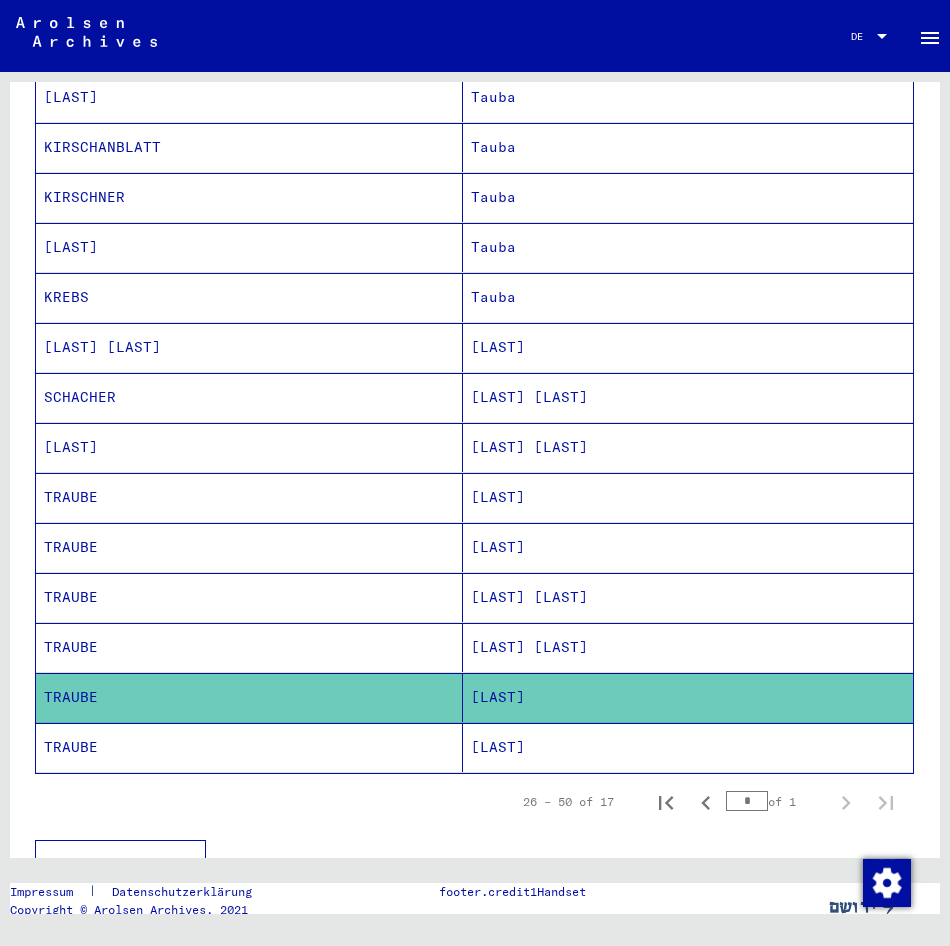 click on "[LAST]" 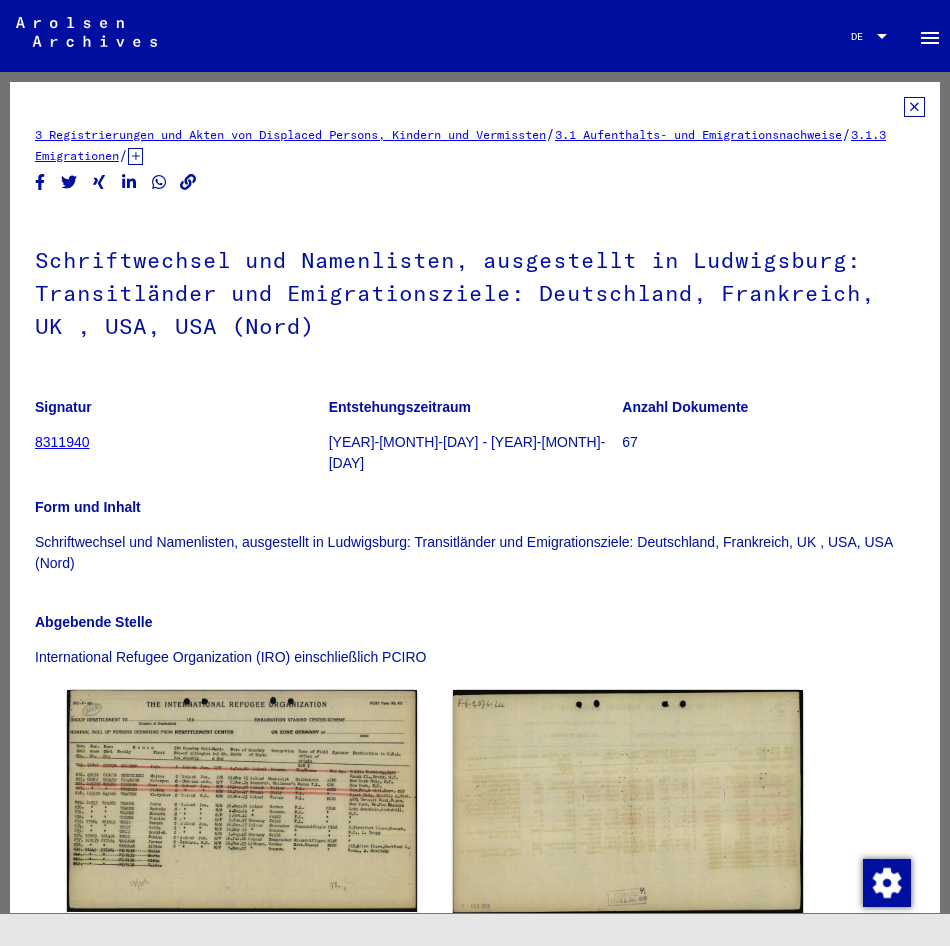 click 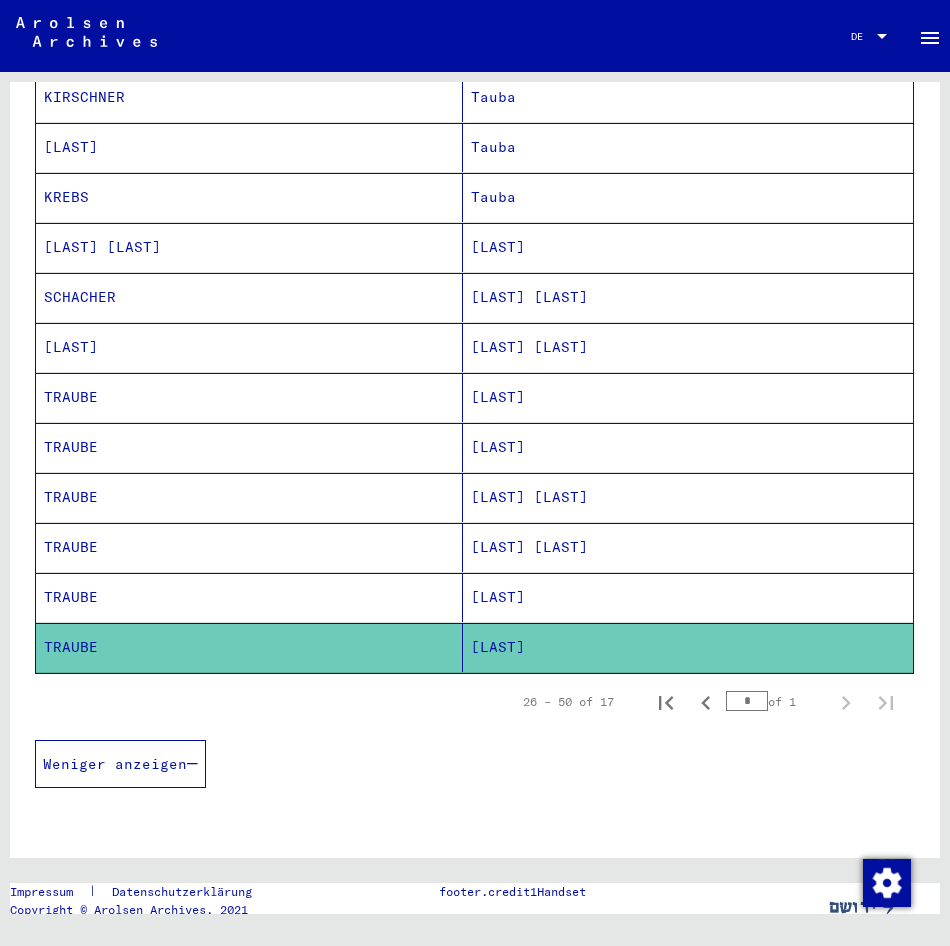click on "Weniger anzeigen" at bounding box center (120, 764) 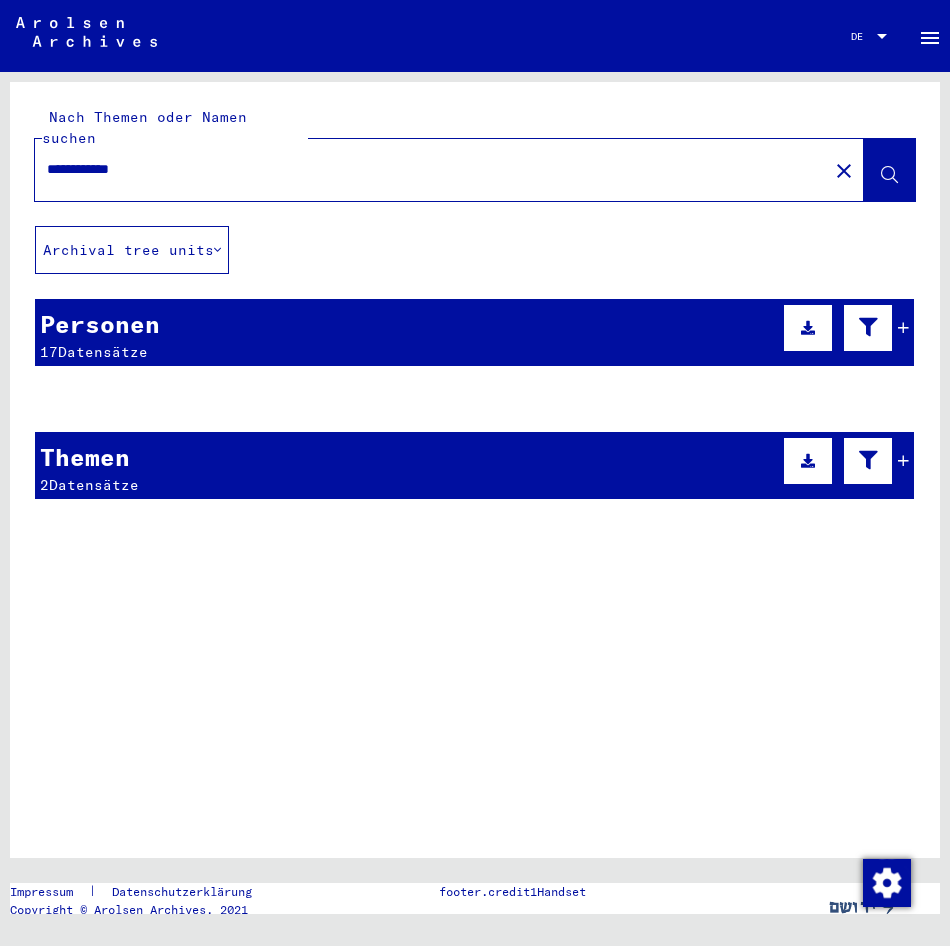 click 